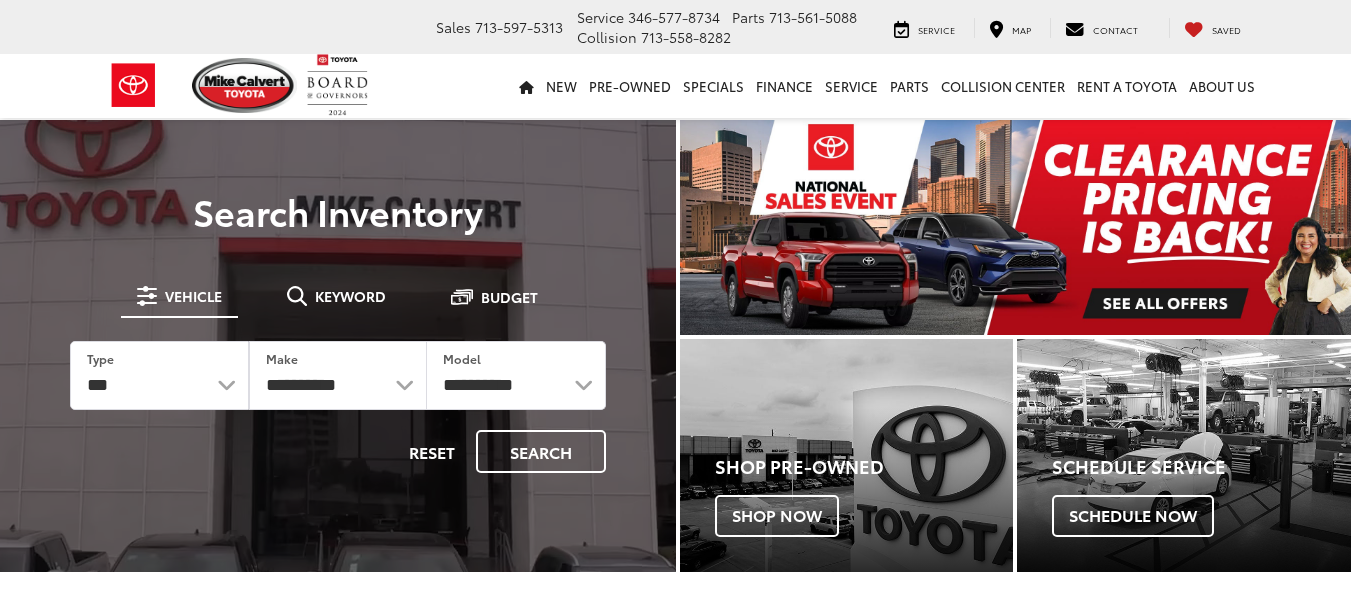 scroll, scrollTop: 0, scrollLeft: 0, axis: both 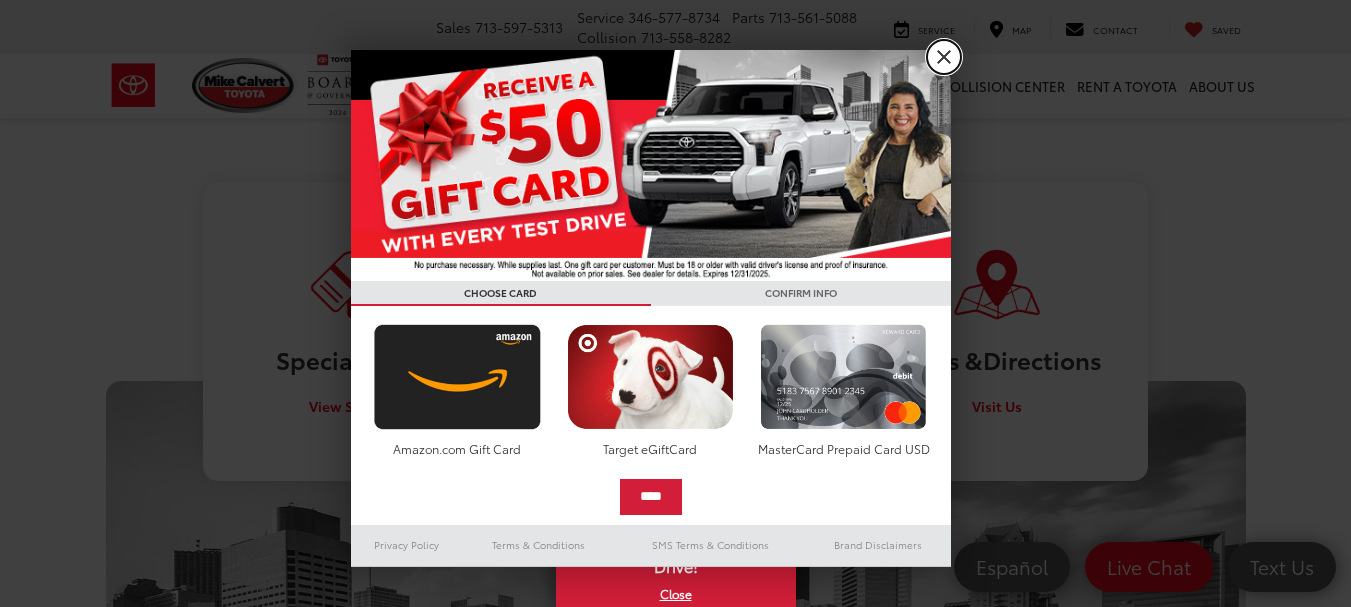 click on "X" at bounding box center (944, 57) 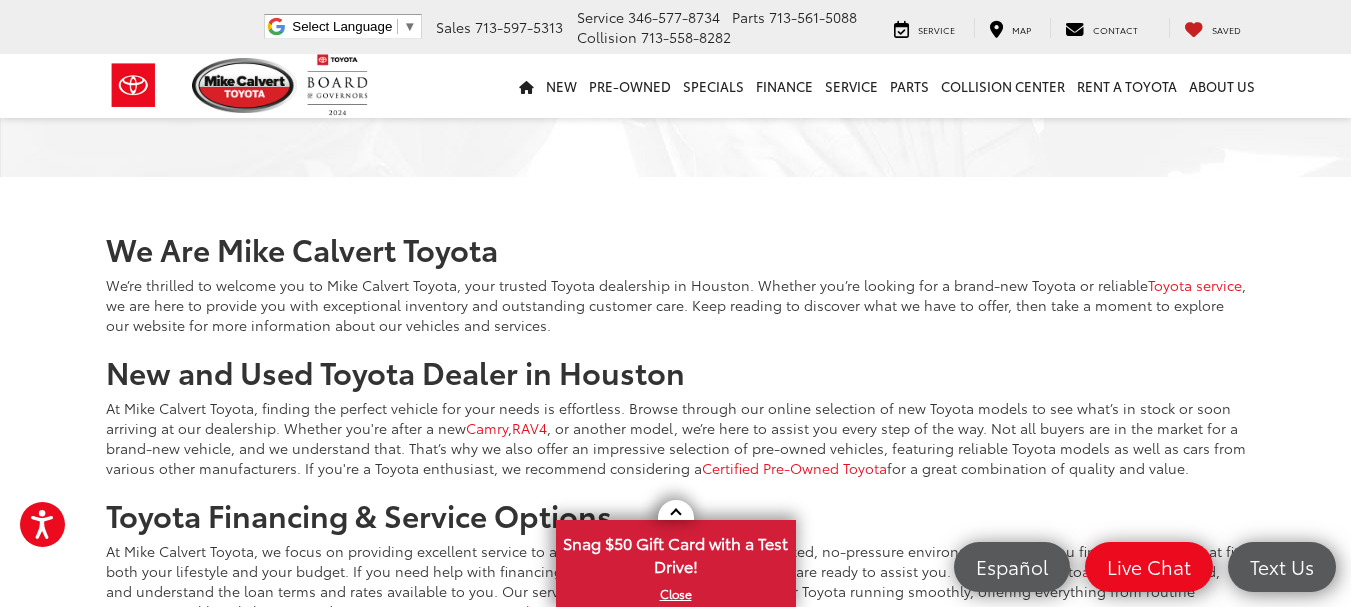 scroll, scrollTop: 0, scrollLeft: 0, axis: both 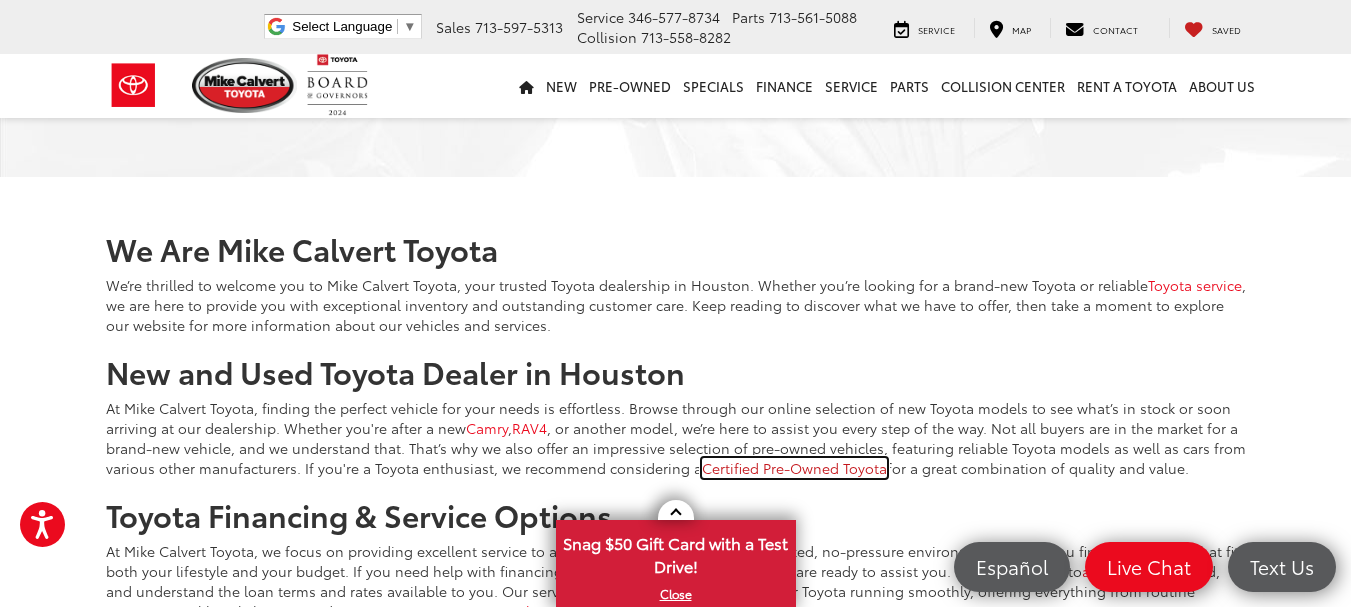 click on "Certified Pre-Owned Toyota" at bounding box center [794, 468] 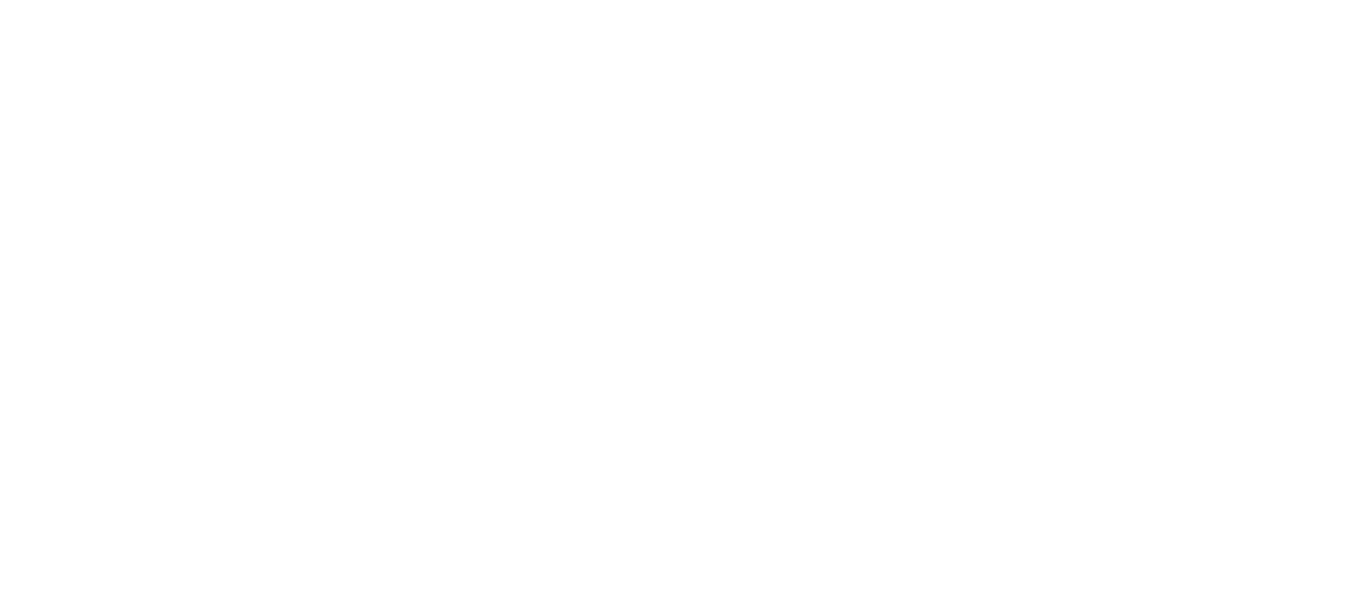 scroll, scrollTop: 0, scrollLeft: 0, axis: both 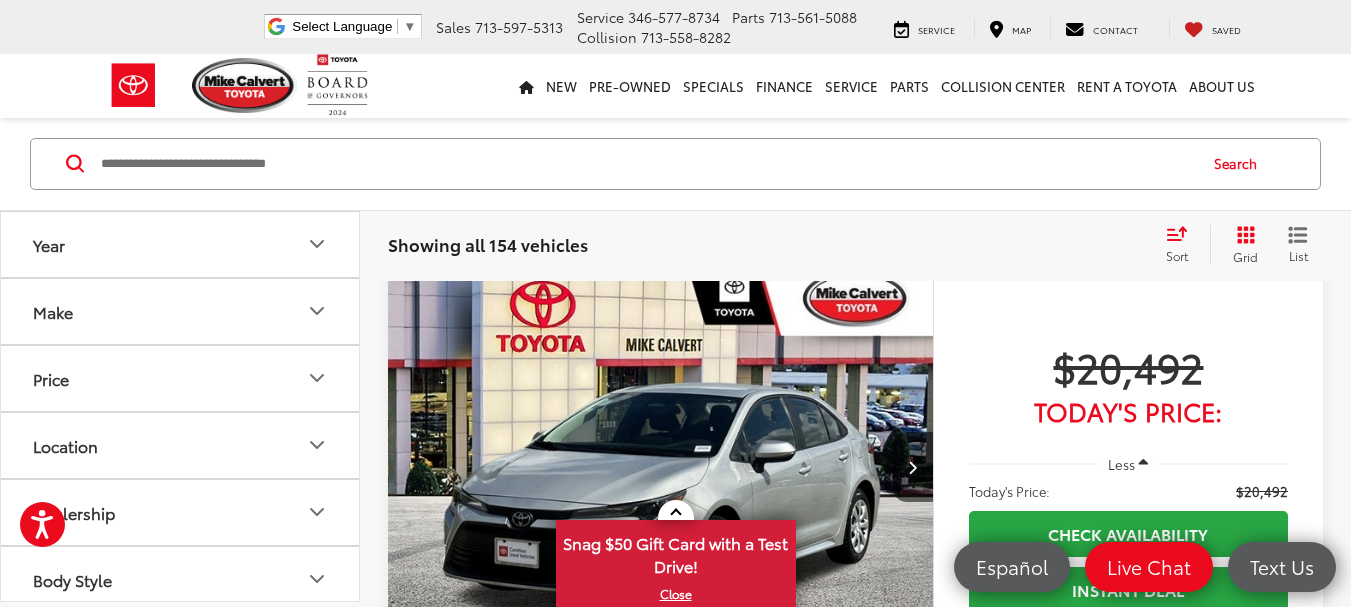 click at bounding box center (647, 164) 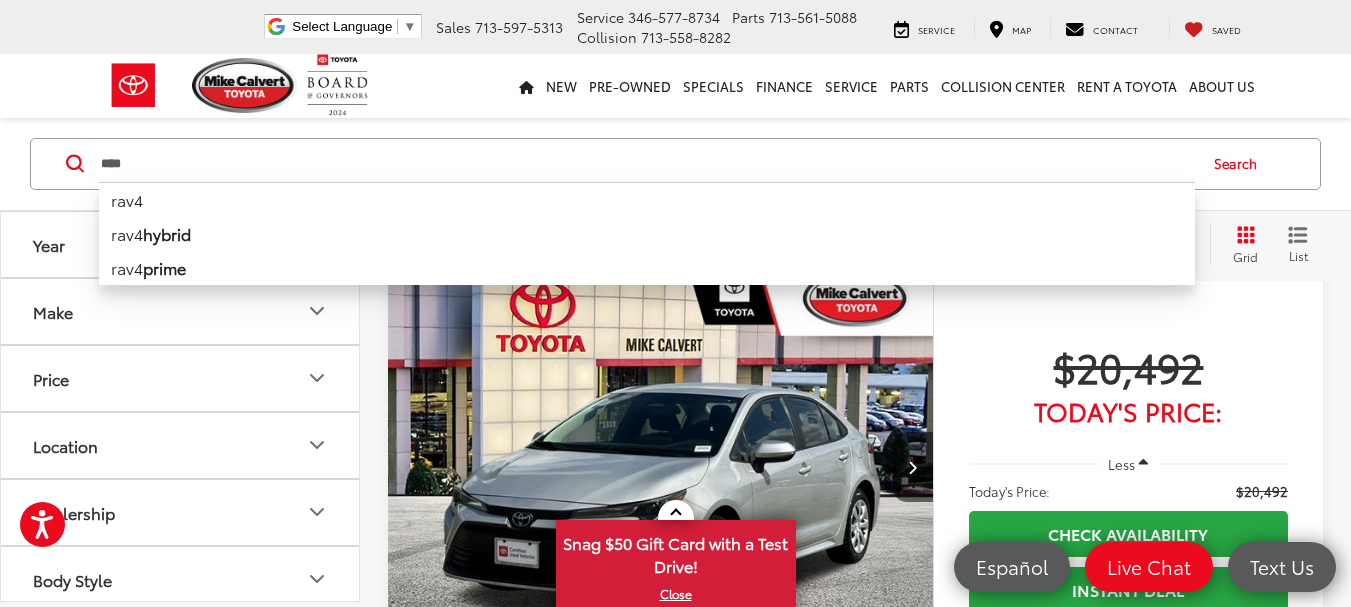 type on "****" 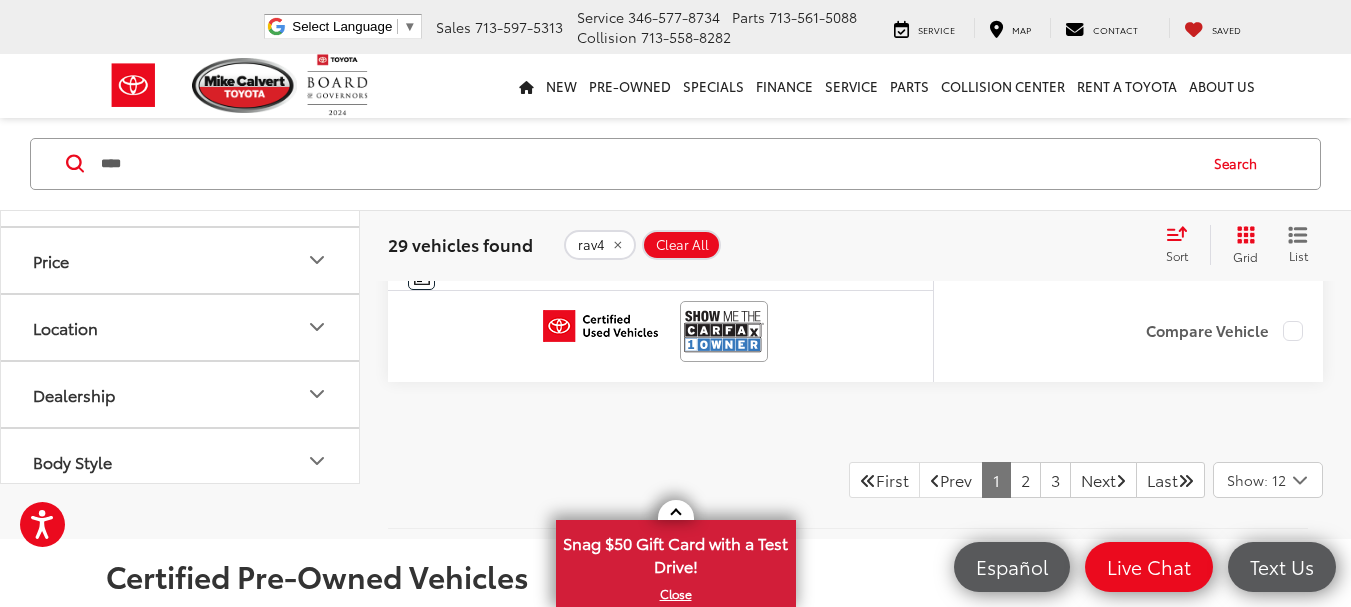 scroll, scrollTop: 8500, scrollLeft: 0, axis: vertical 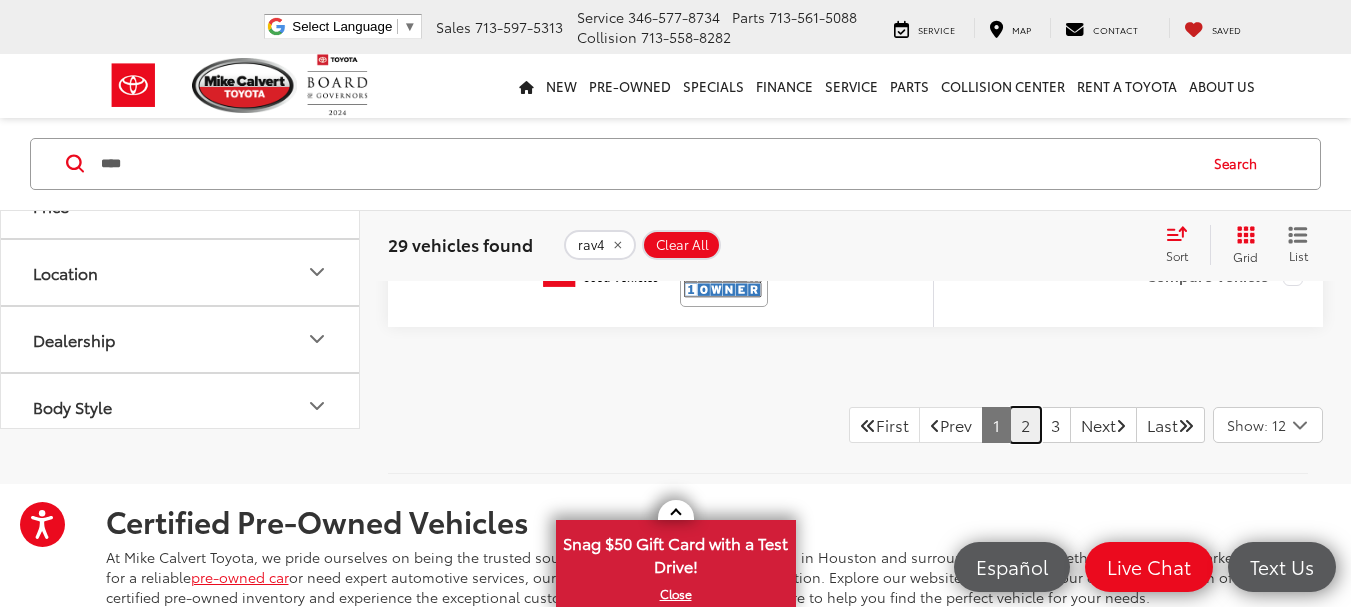click on "2" at bounding box center (1025, 425) 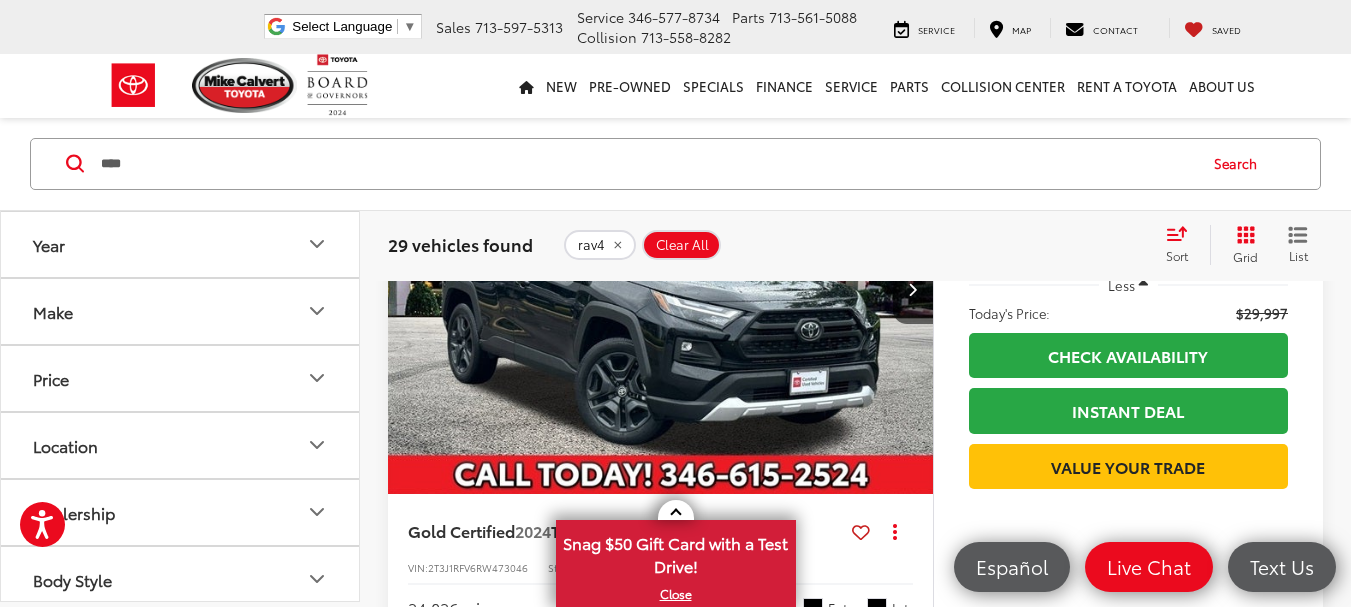 scroll, scrollTop: 1572, scrollLeft: 0, axis: vertical 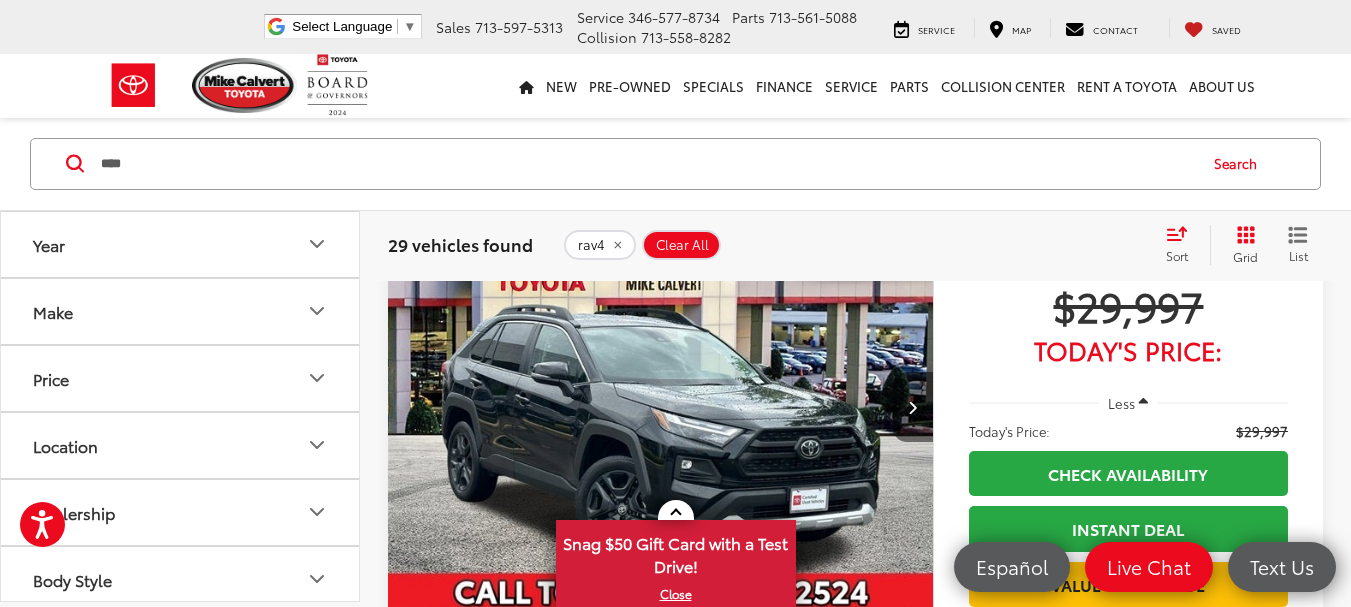 click at bounding box center (913, 407) 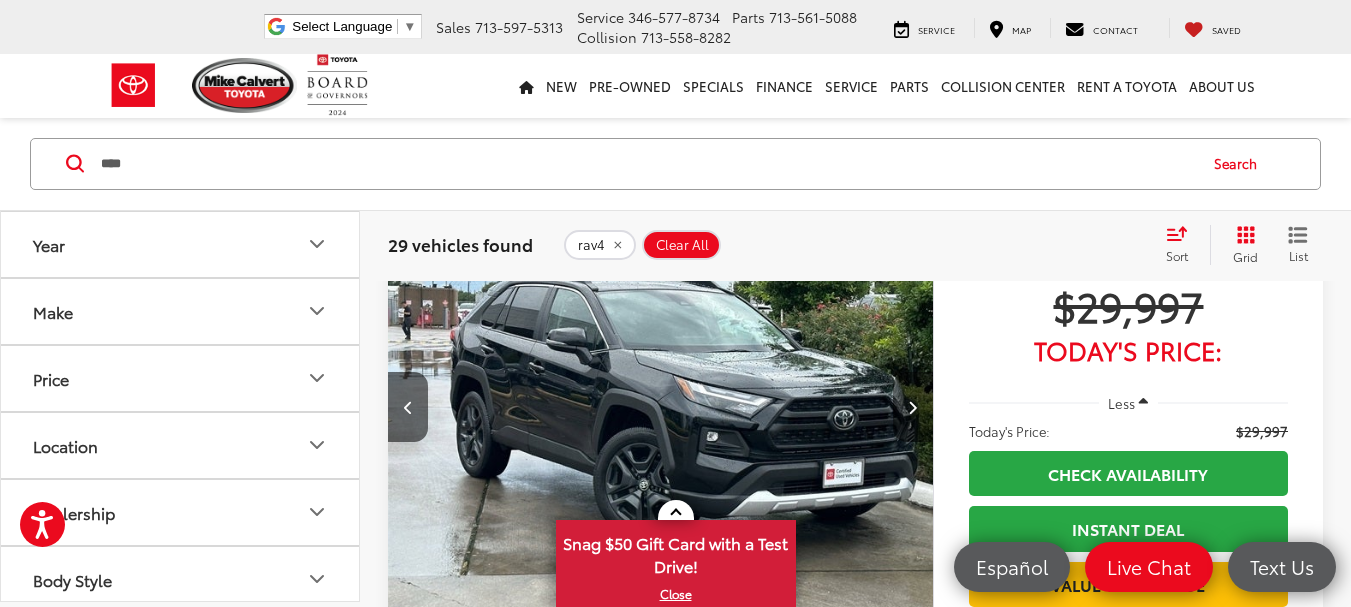click at bounding box center (913, 407) 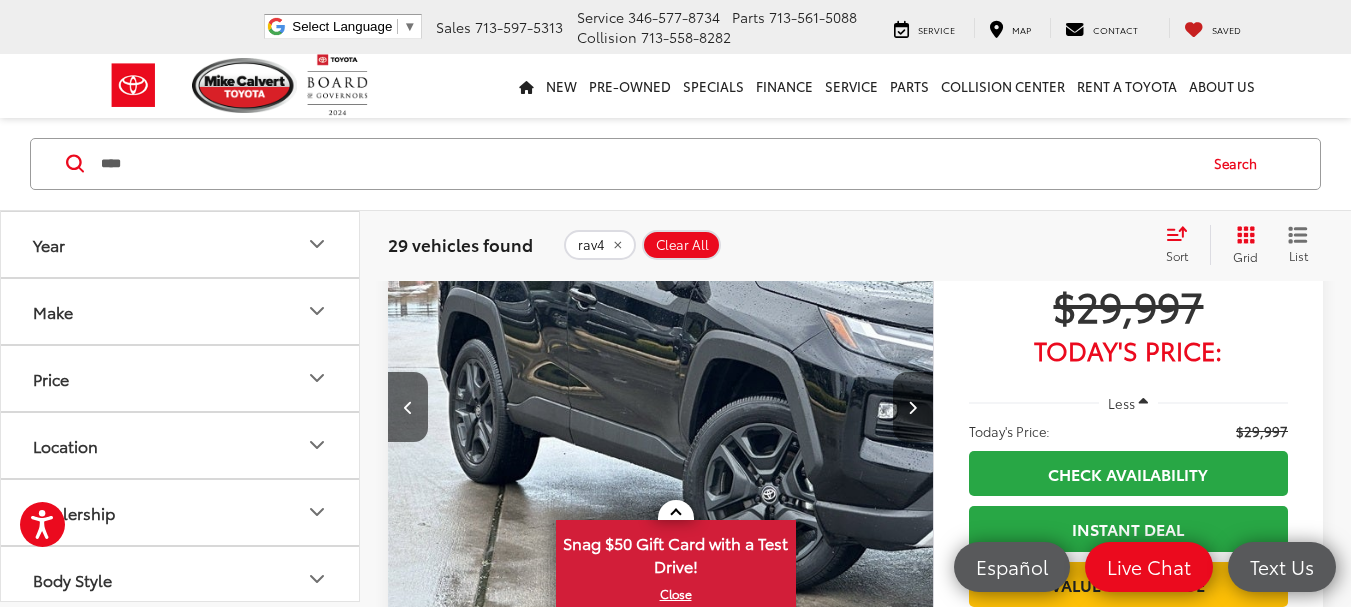 click at bounding box center [913, 407] 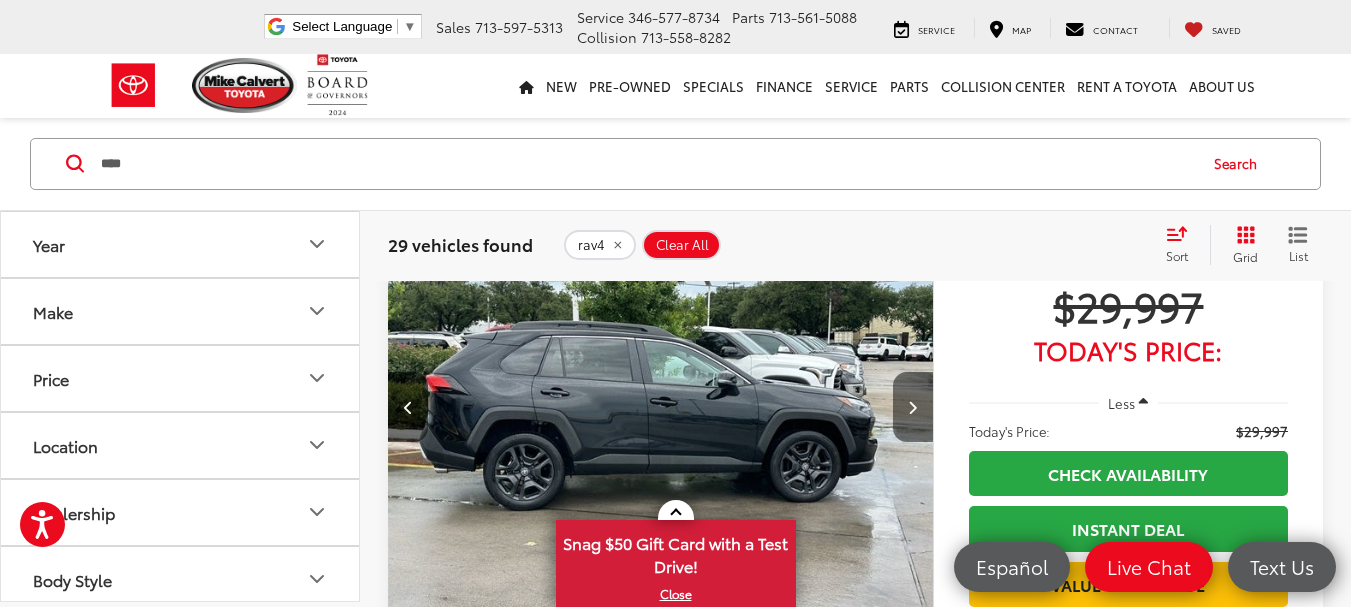 click at bounding box center [913, 407] 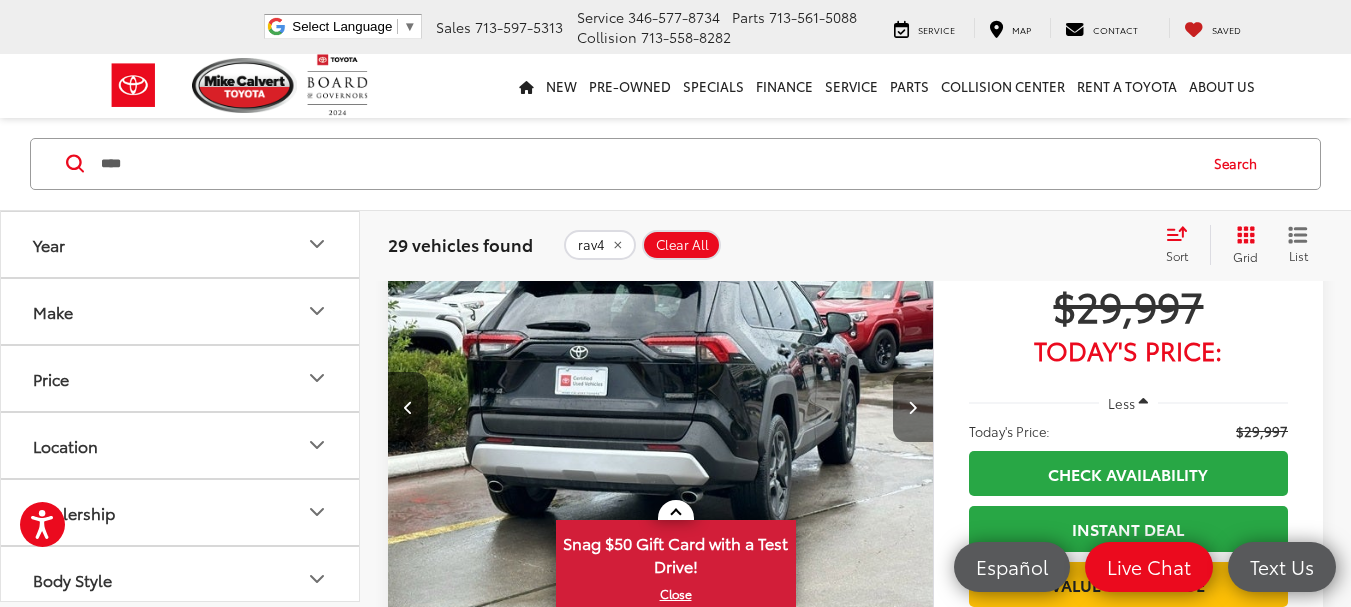 click at bounding box center [913, 407] 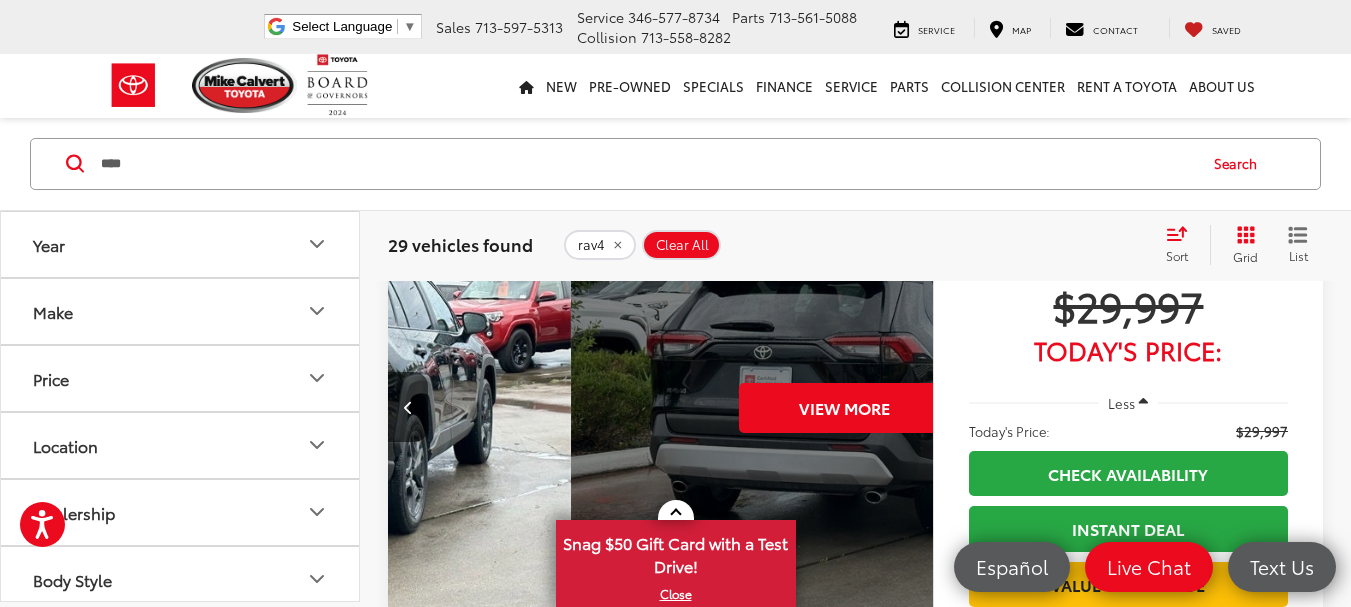 scroll, scrollTop: 0, scrollLeft: 2740, axis: horizontal 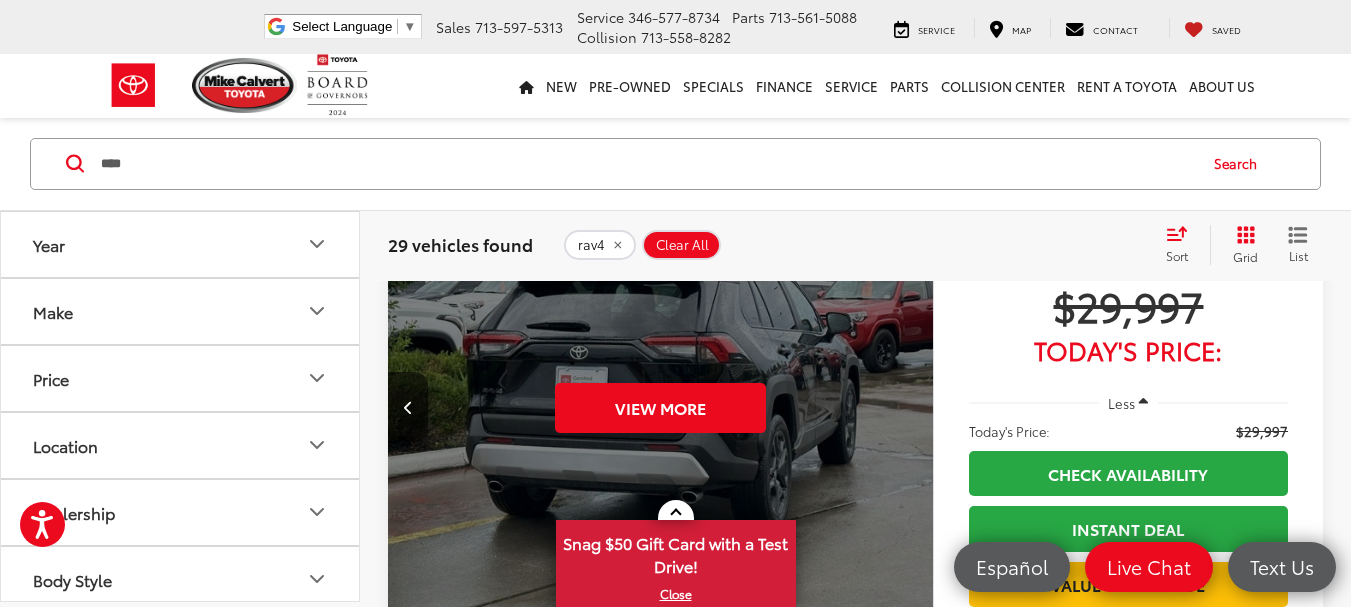 click on "View More" at bounding box center (661, 407) 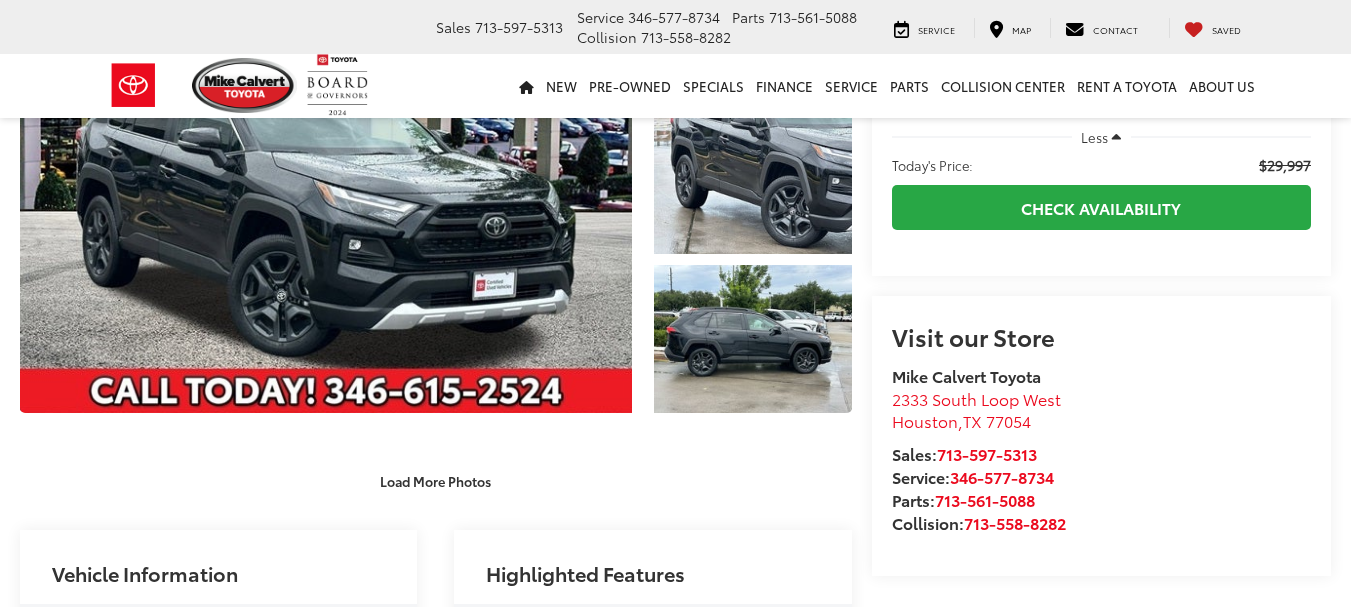 scroll, scrollTop: 167, scrollLeft: 0, axis: vertical 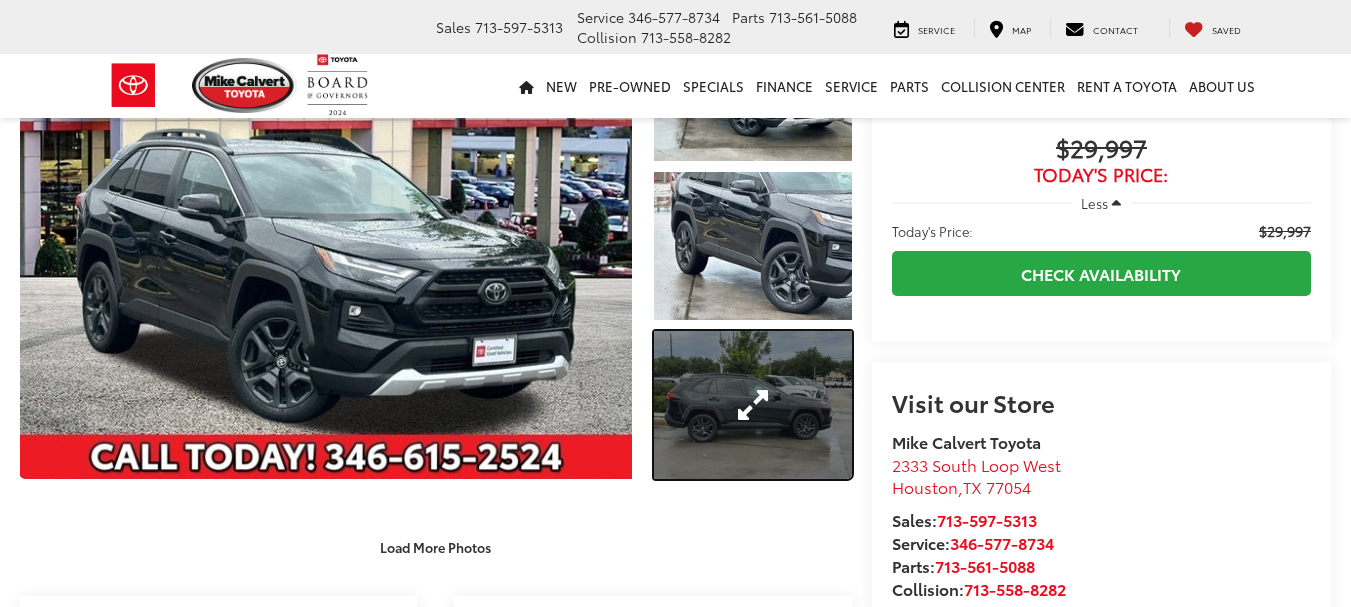 click at bounding box center [752, 405] 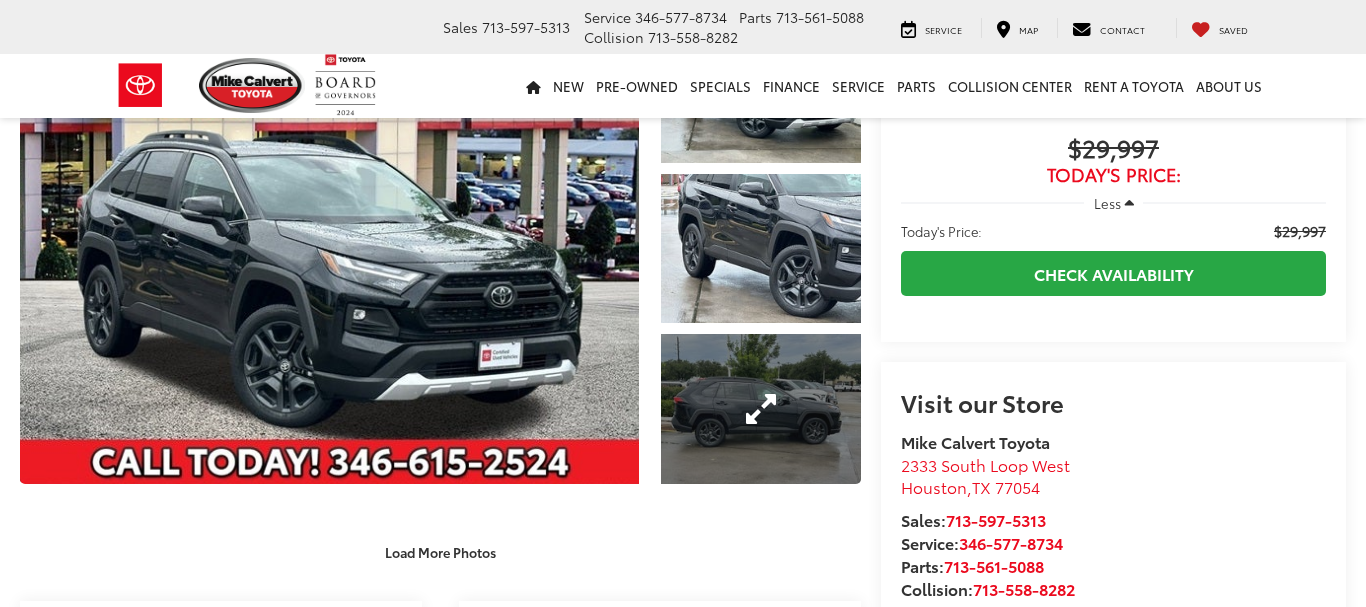 scroll, scrollTop: 485, scrollLeft: 0, axis: vertical 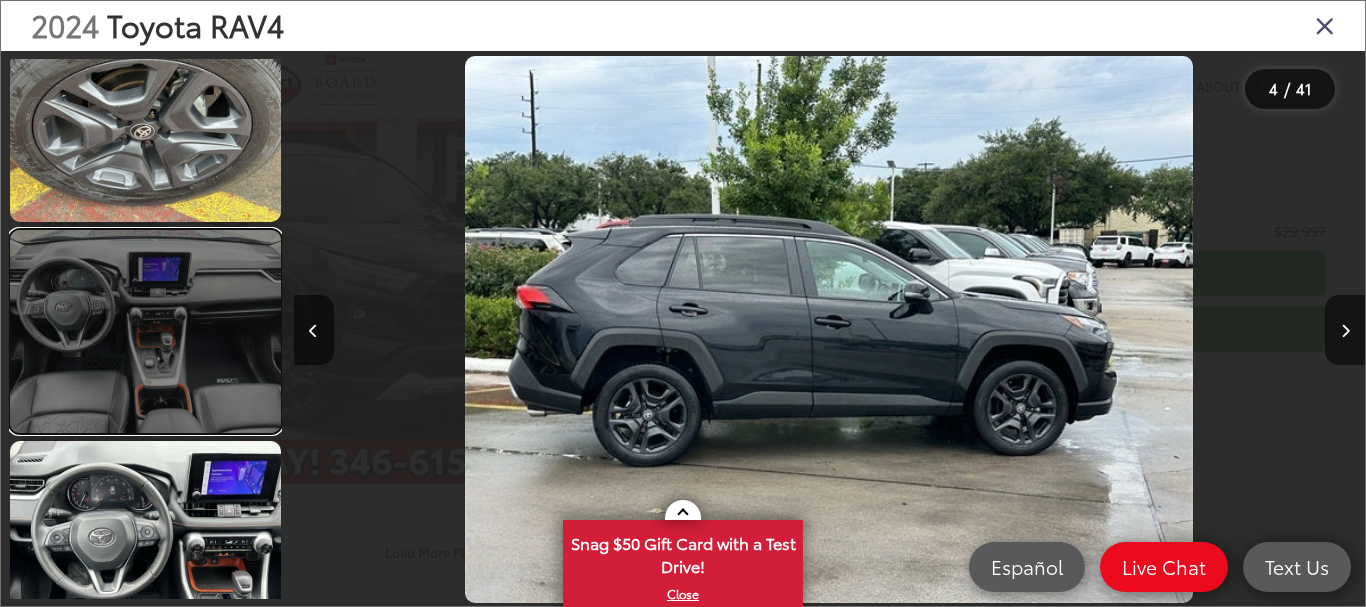 click at bounding box center (145, 331) 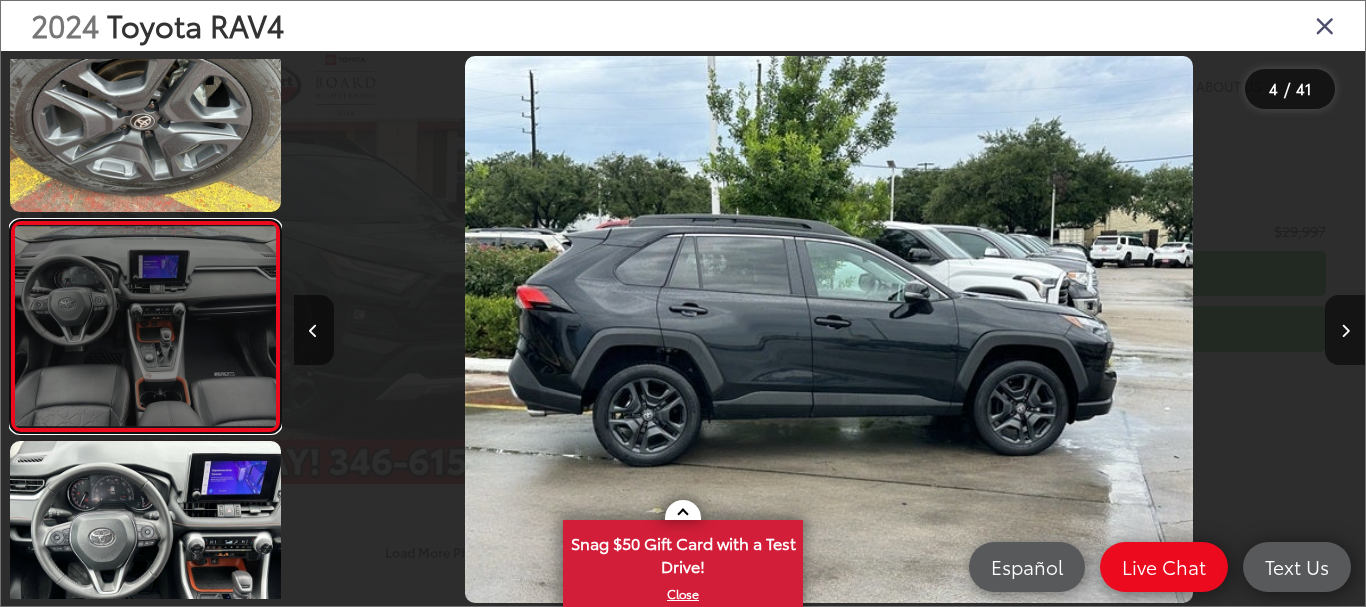 scroll, scrollTop: 1576, scrollLeft: 0, axis: vertical 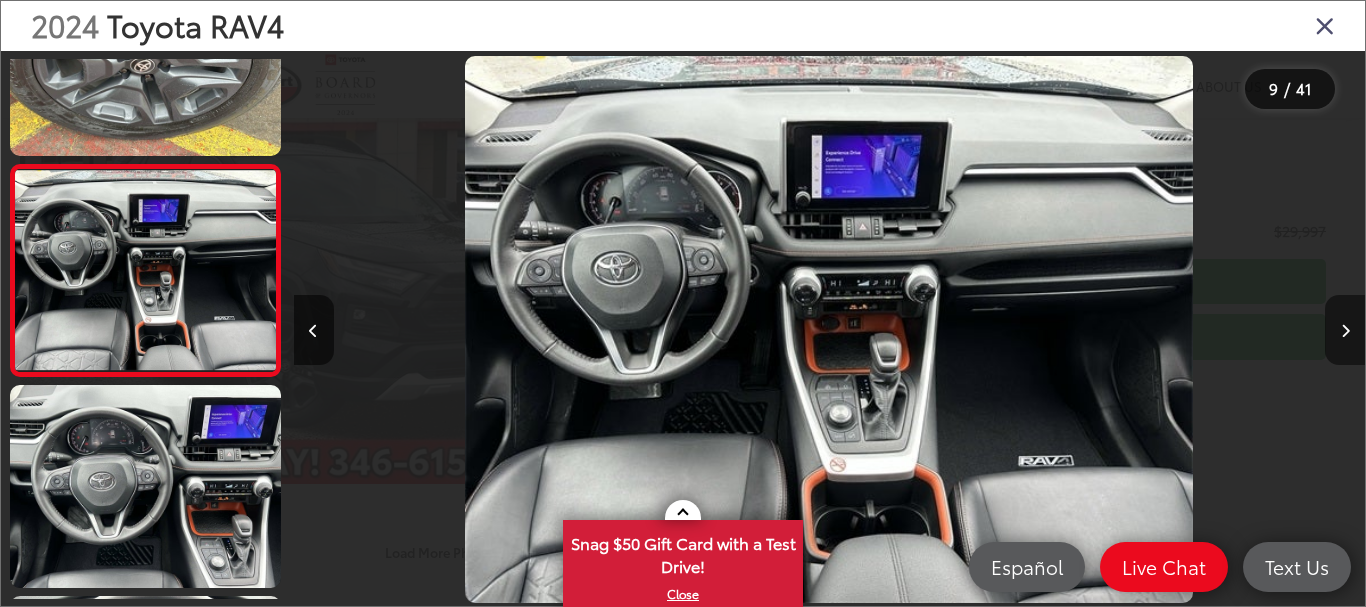 click at bounding box center (1345, 330) 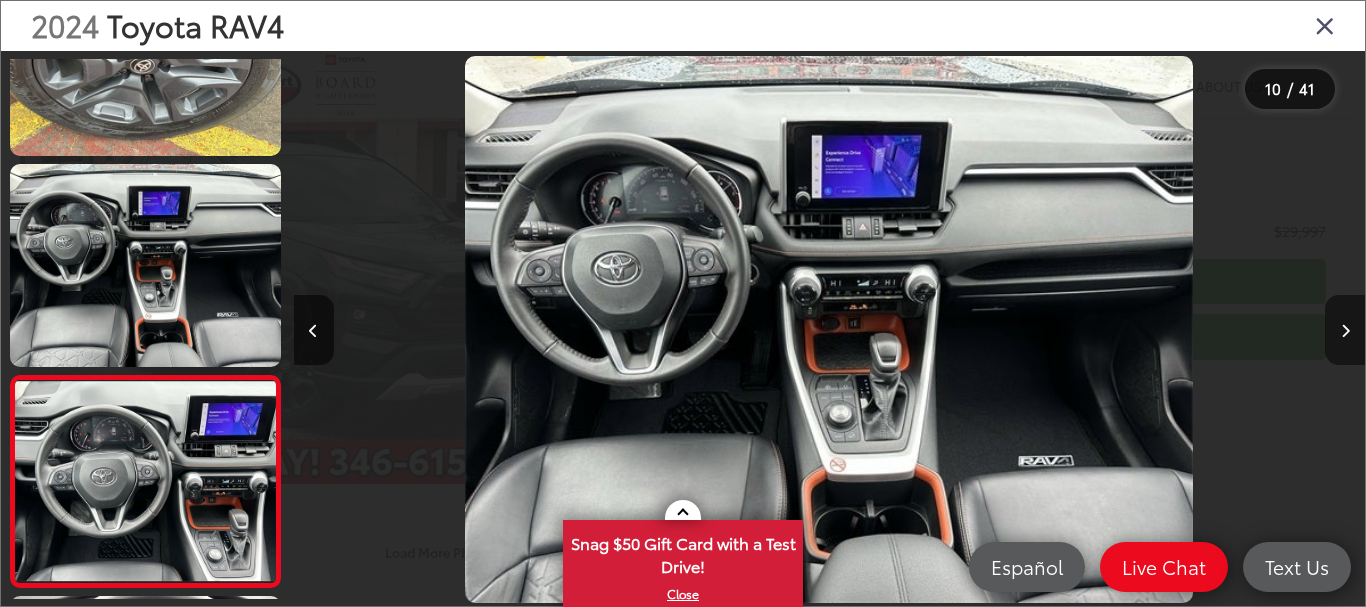 scroll, scrollTop: 0, scrollLeft: 8870, axis: horizontal 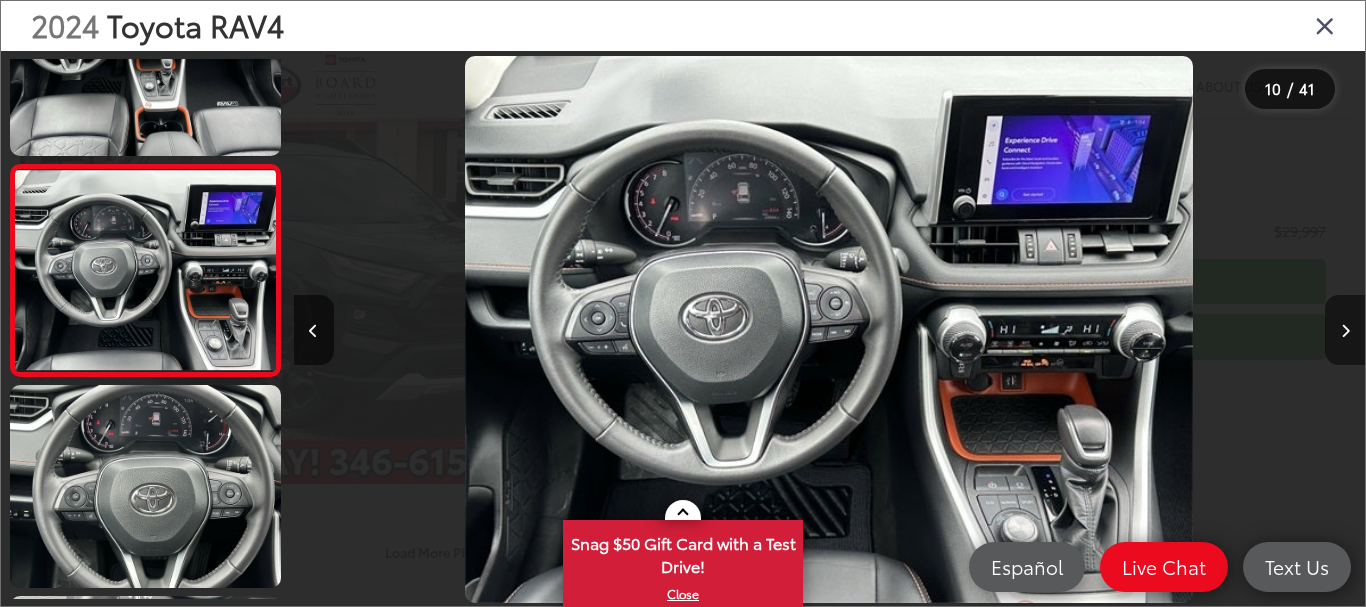 click at bounding box center (1345, 331) 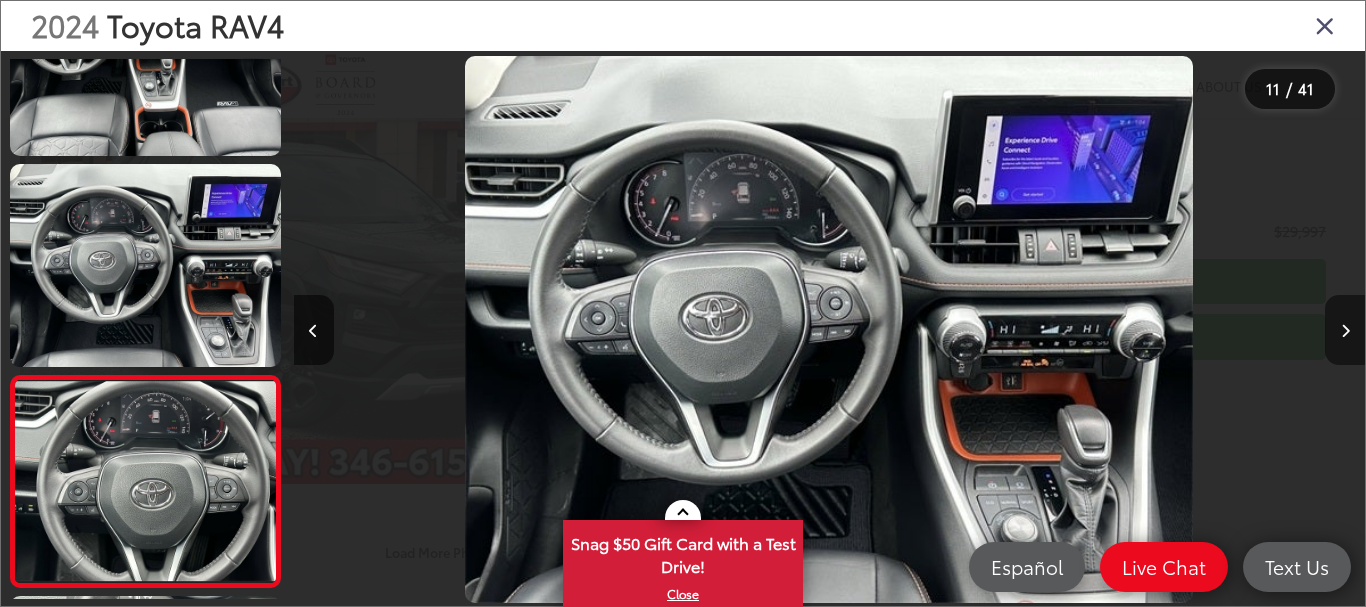 scroll, scrollTop: 0, scrollLeft: 9992, axis: horizontal 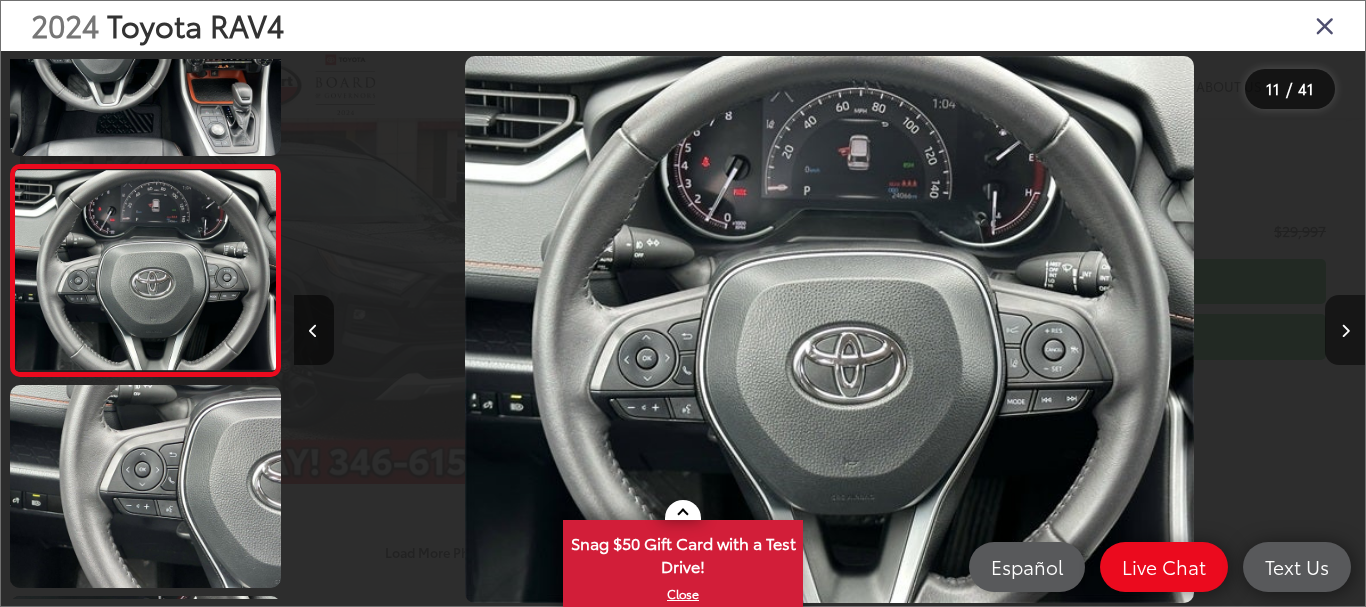 click at bounding box center (1345, 331) 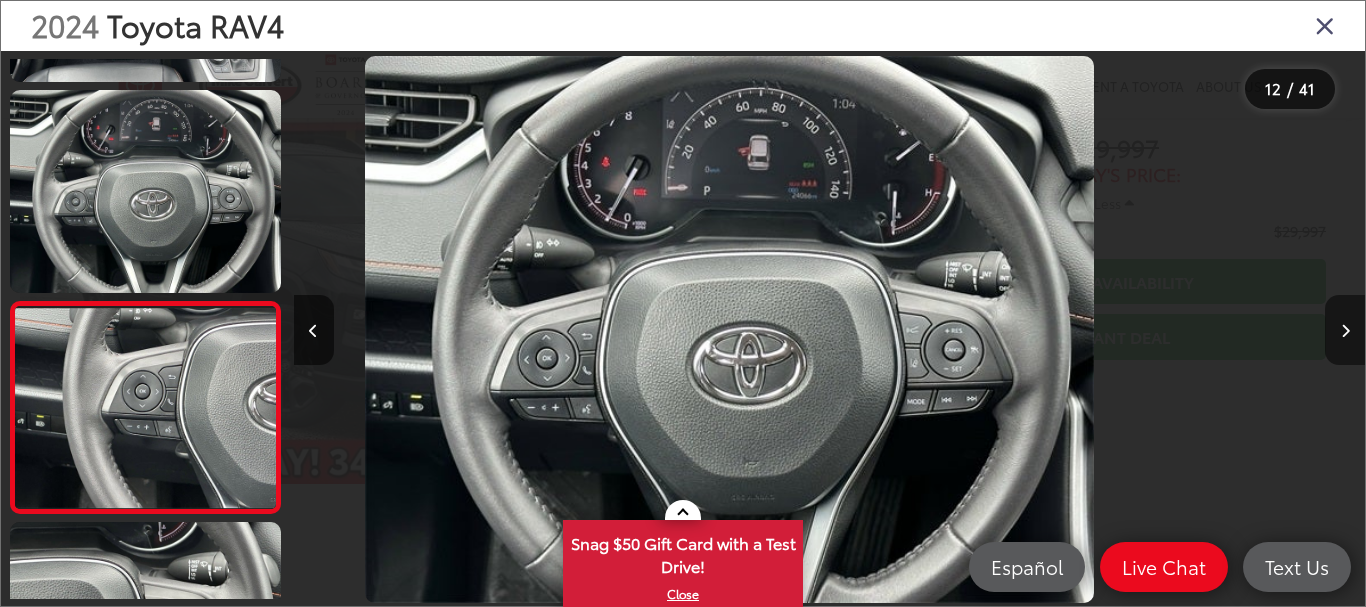 scroll, scrollTop: 2213, scrollLeft: 0, axis: vertical 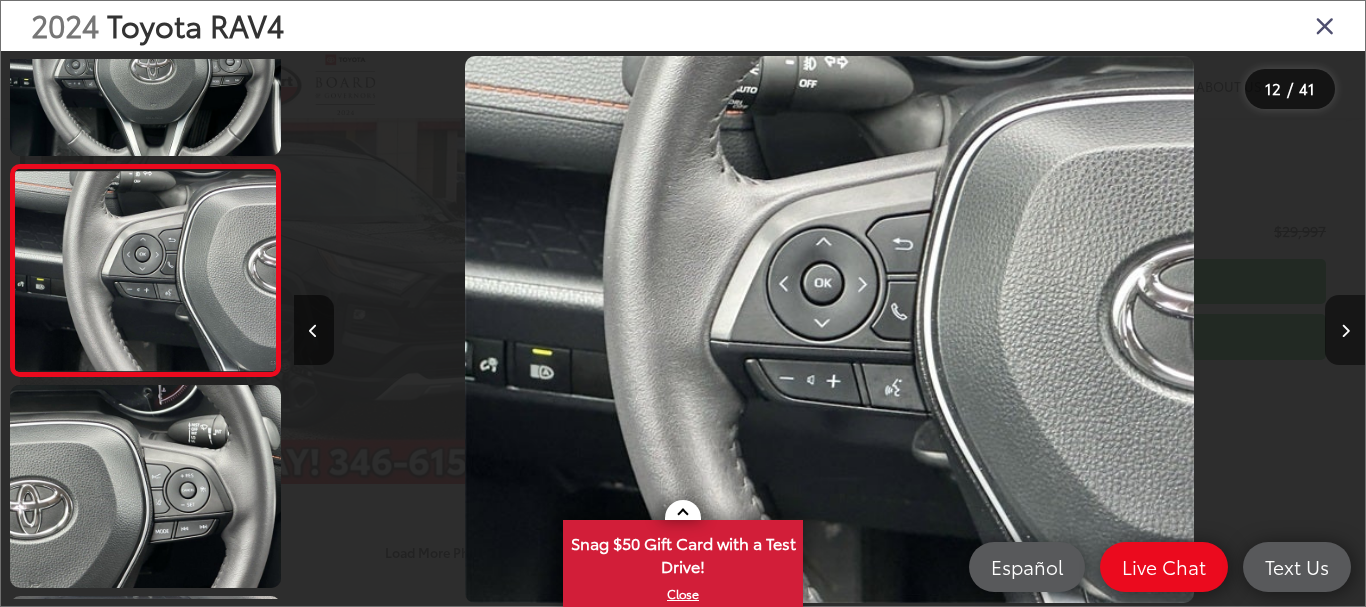 click at bounding box center (1345, 331) 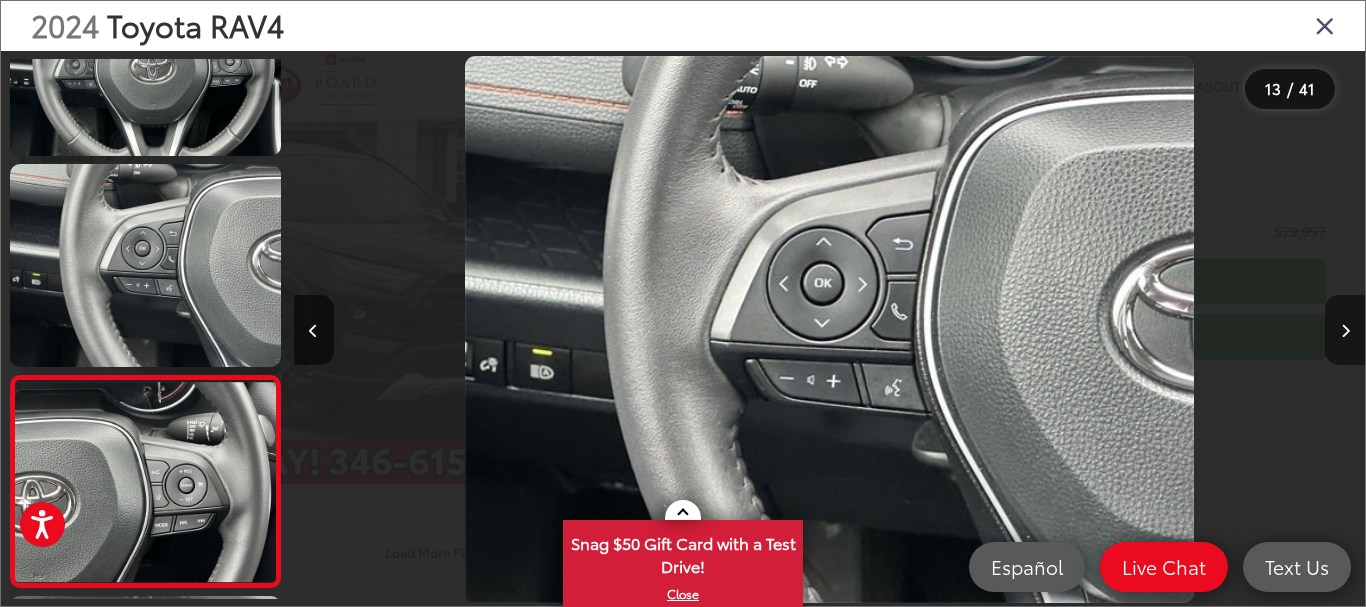 scroll, scrollTop: 0, scrollLeft: 12854, axis: horizontal 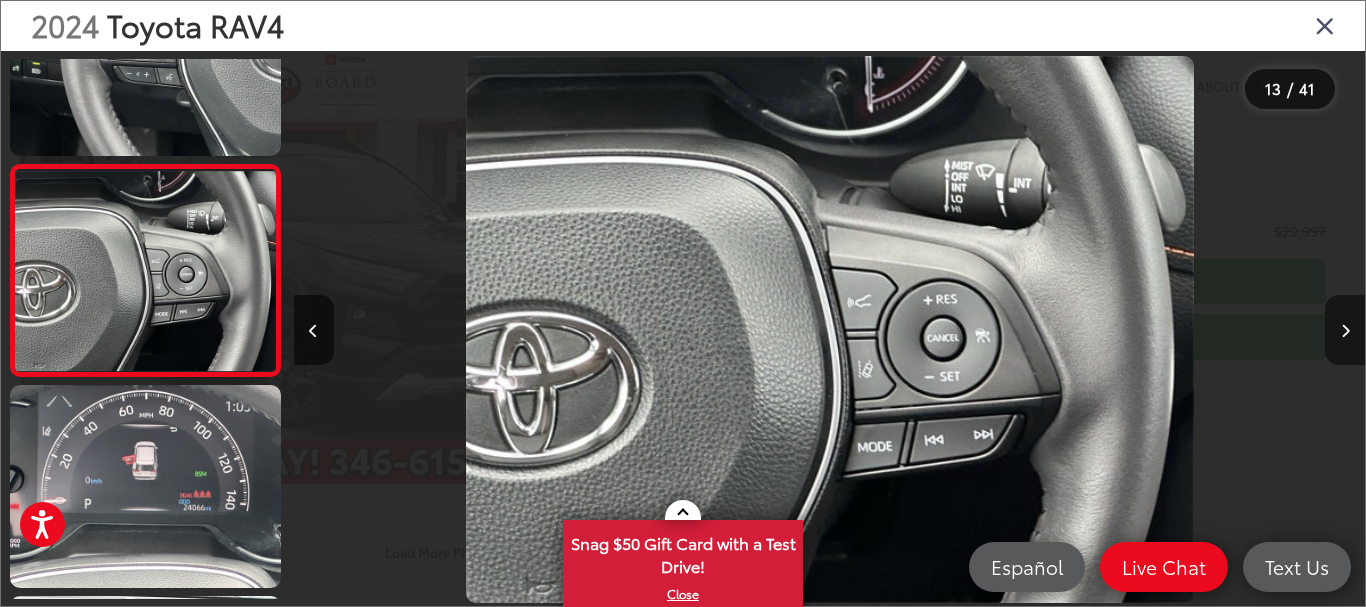 click at bounding box center [1345, 331] 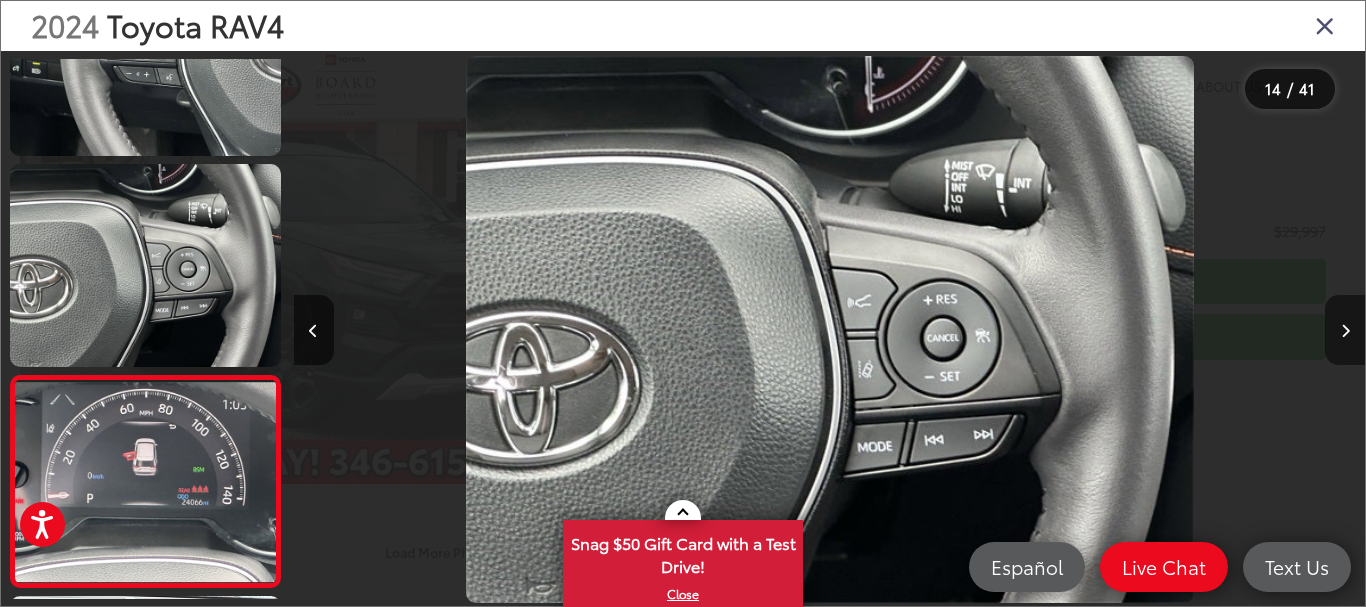 scroll, scrollTop: 0, scrollLeft: 13926, axis: horizontal 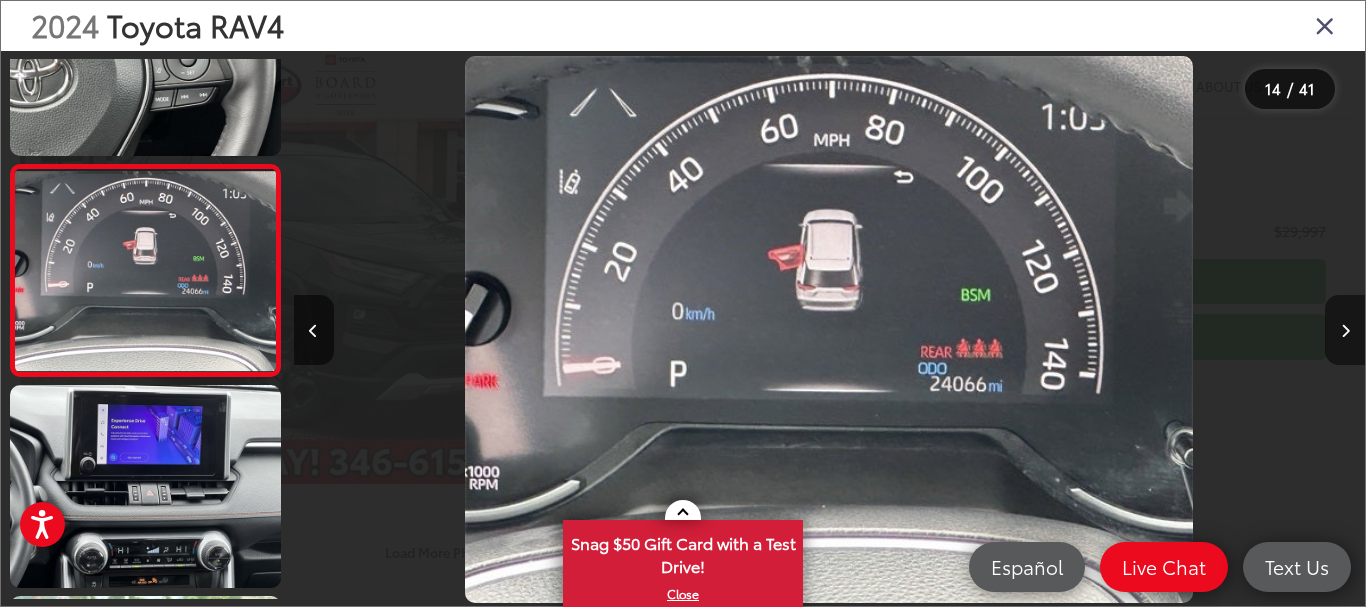 click at bounding box center (1345, 331) 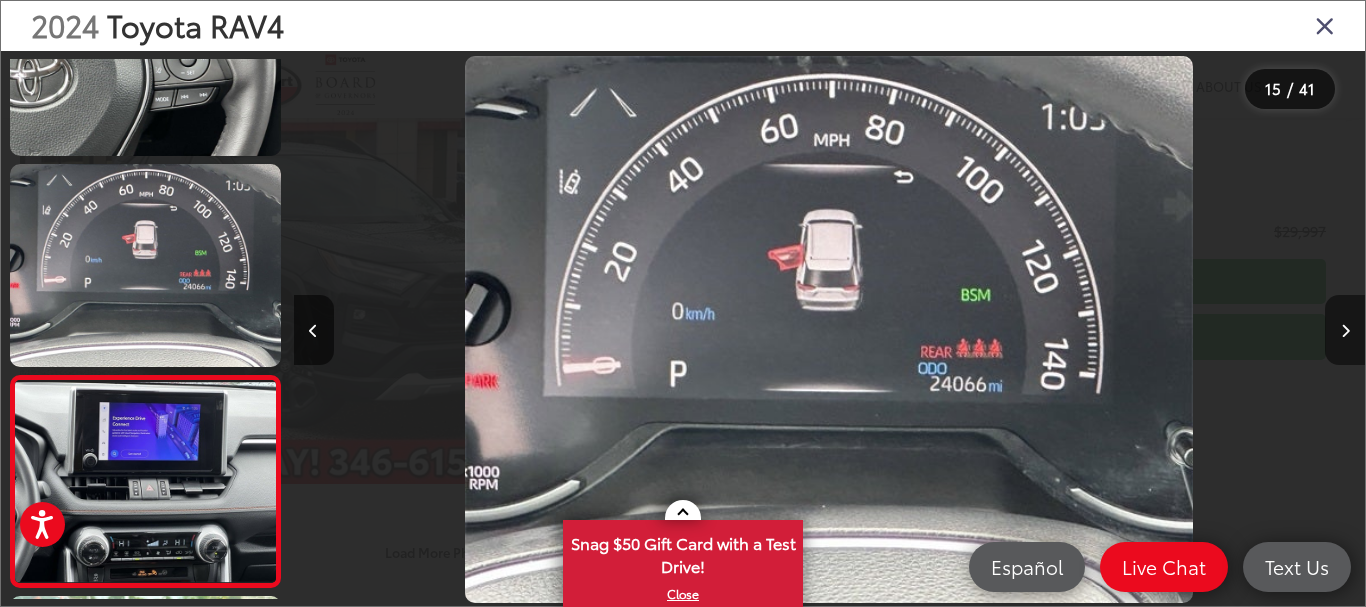 scroll, scrollTop: 0, scrollLeft: 14441, axis: horizontal 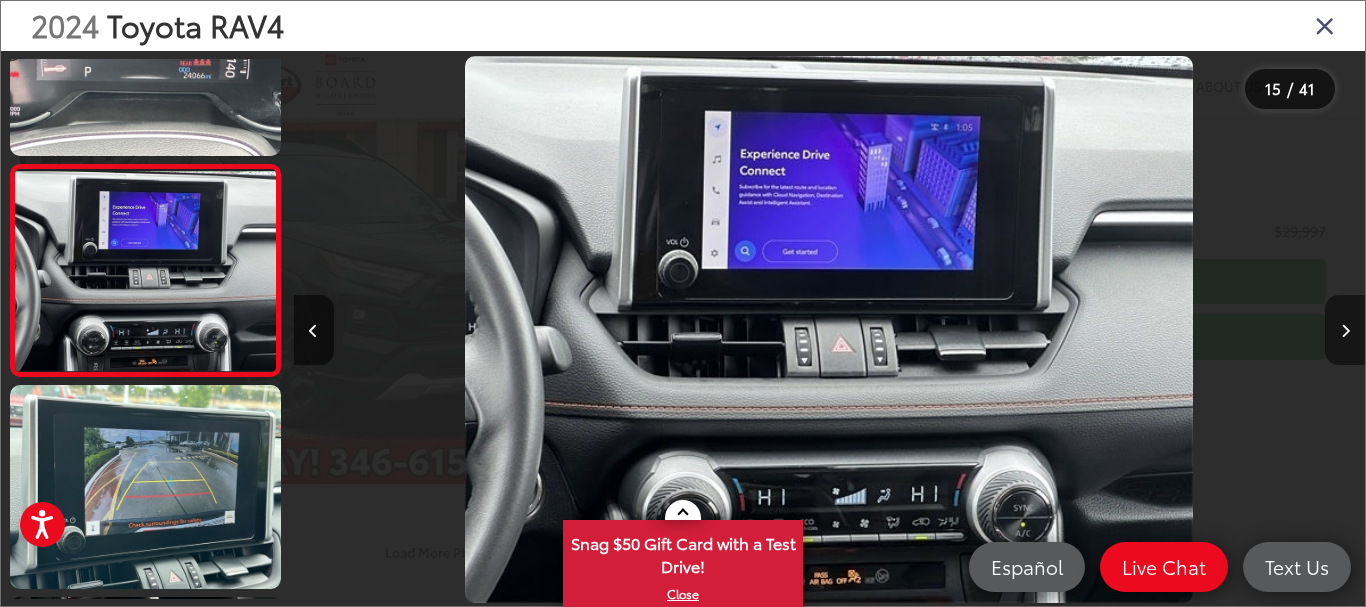 click at bounding box center (1345, 331) 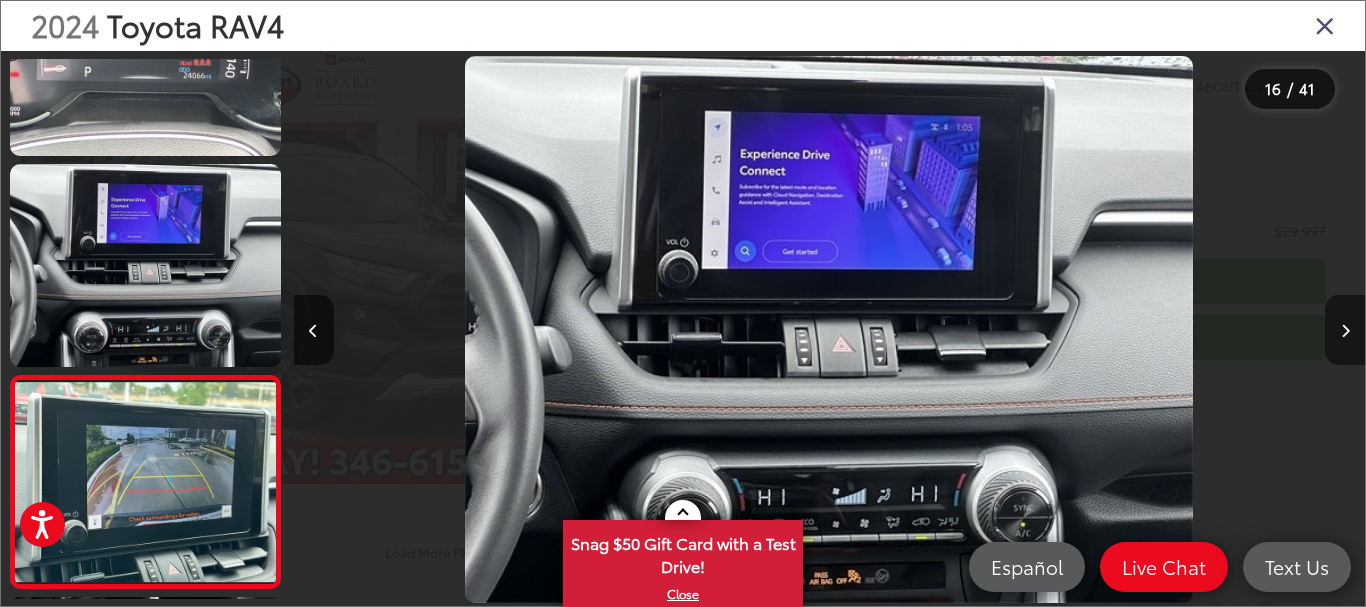 scroll 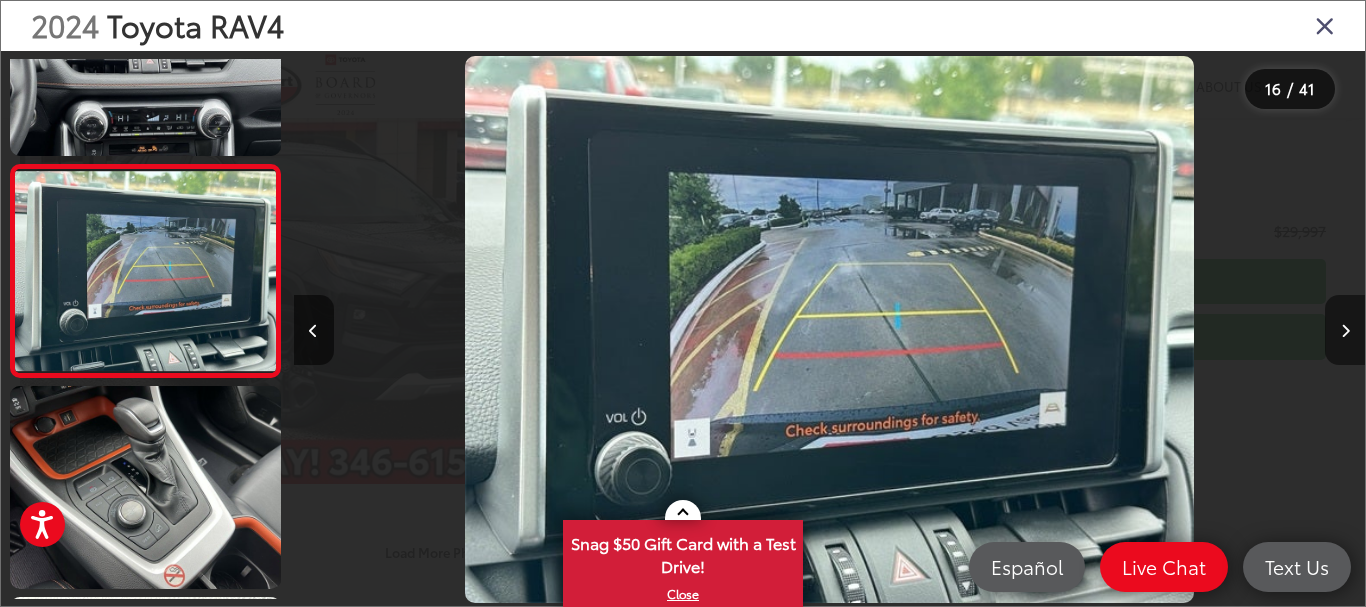 click at bounding box center (1345, 331) 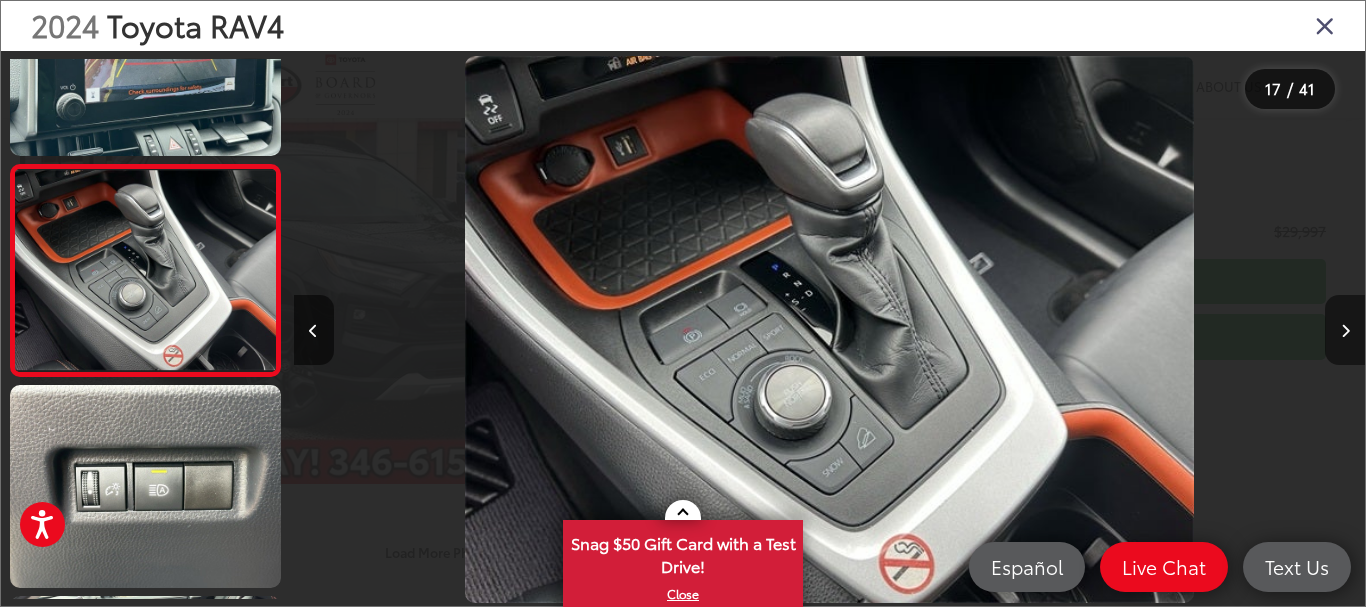 click at bounding box center [1345, 331] 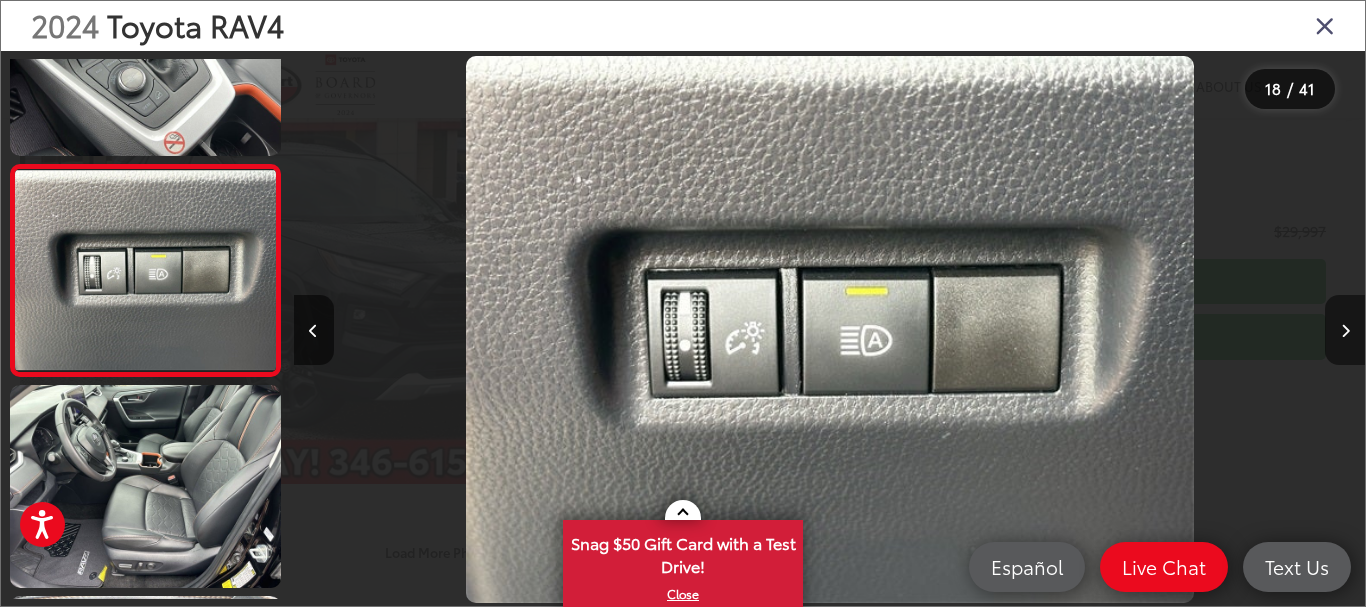 click at bounding box center [1345, 331] 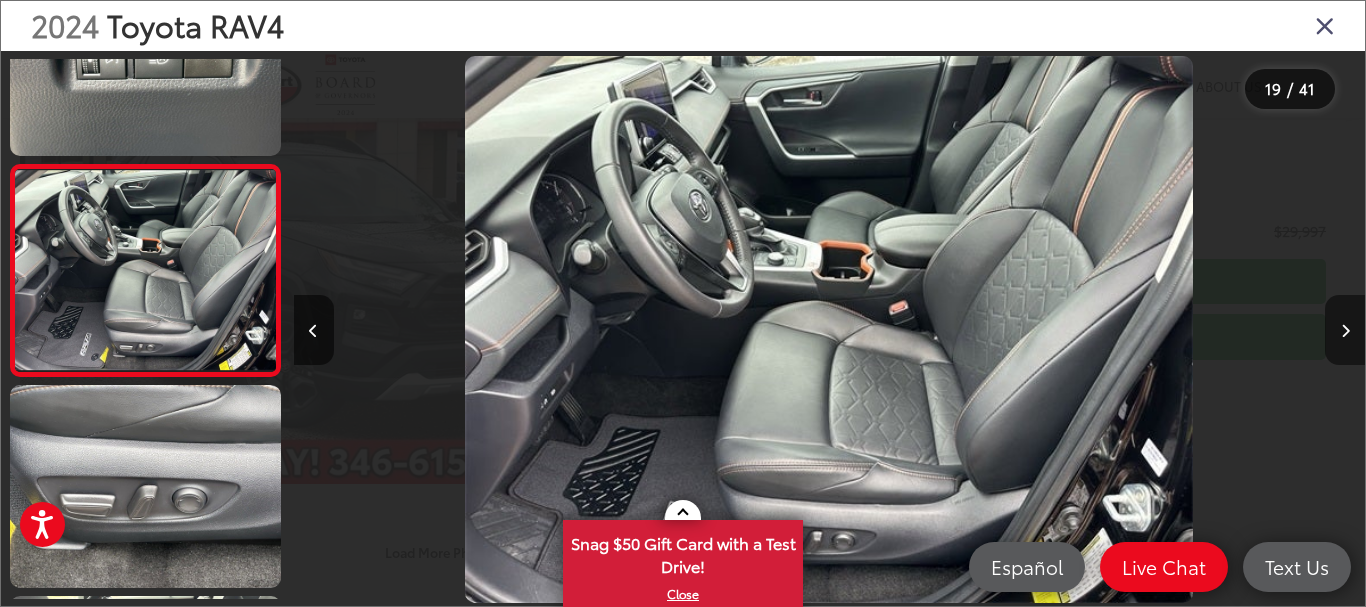 click at bounding box center (1345, 331) 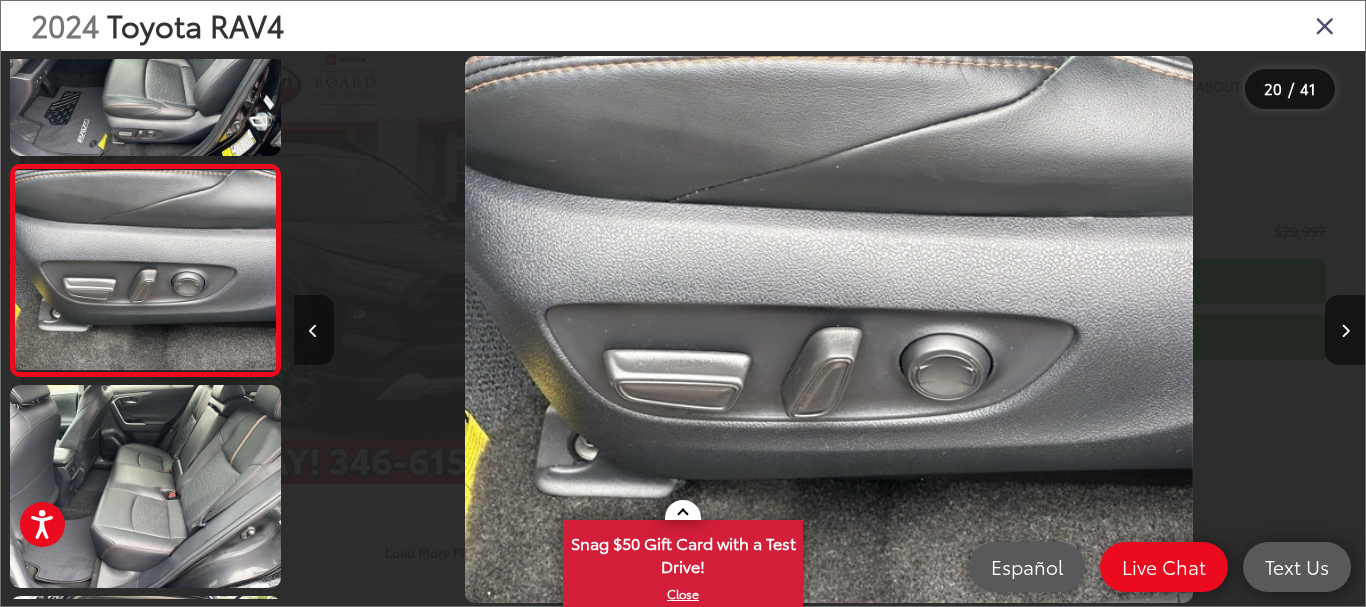 click at bounding box center (314, 330) 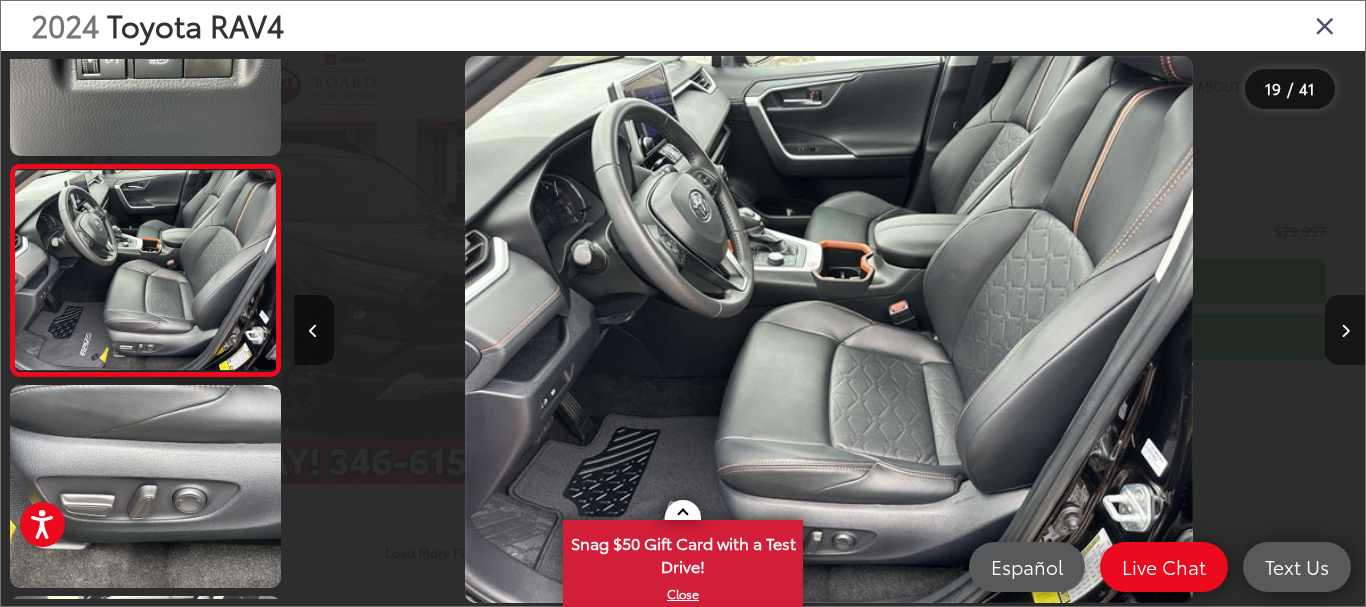 click at bounding box center [1345, 331] 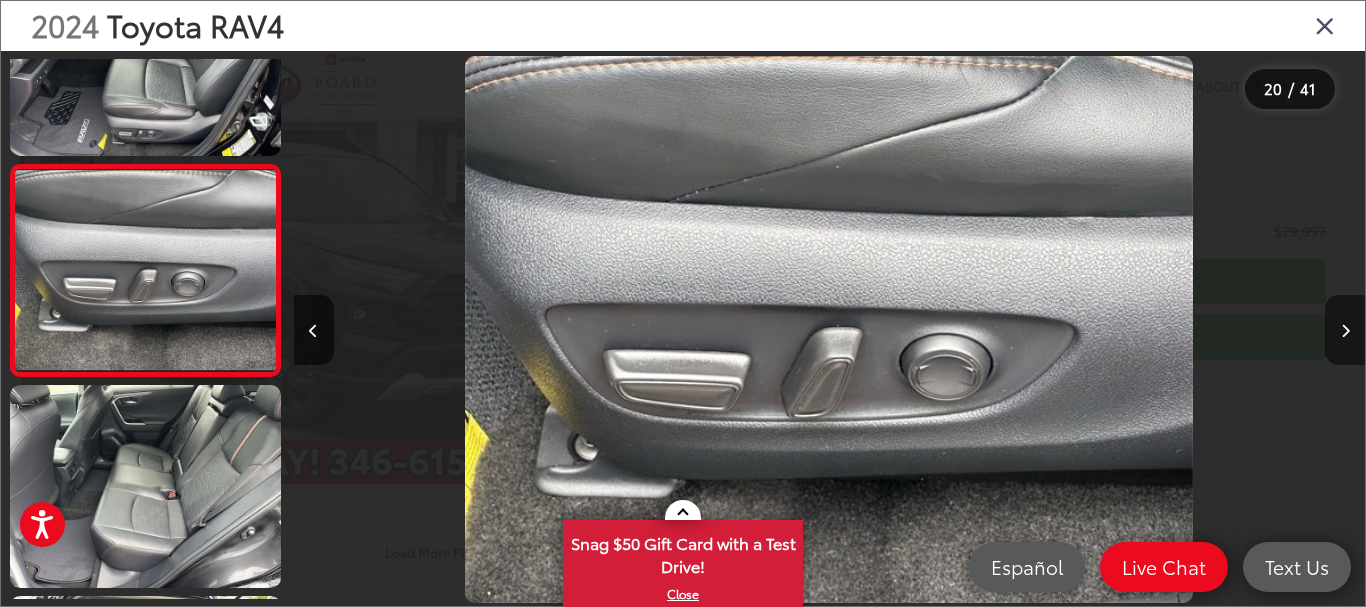 click at bounding box center (1345, 331) 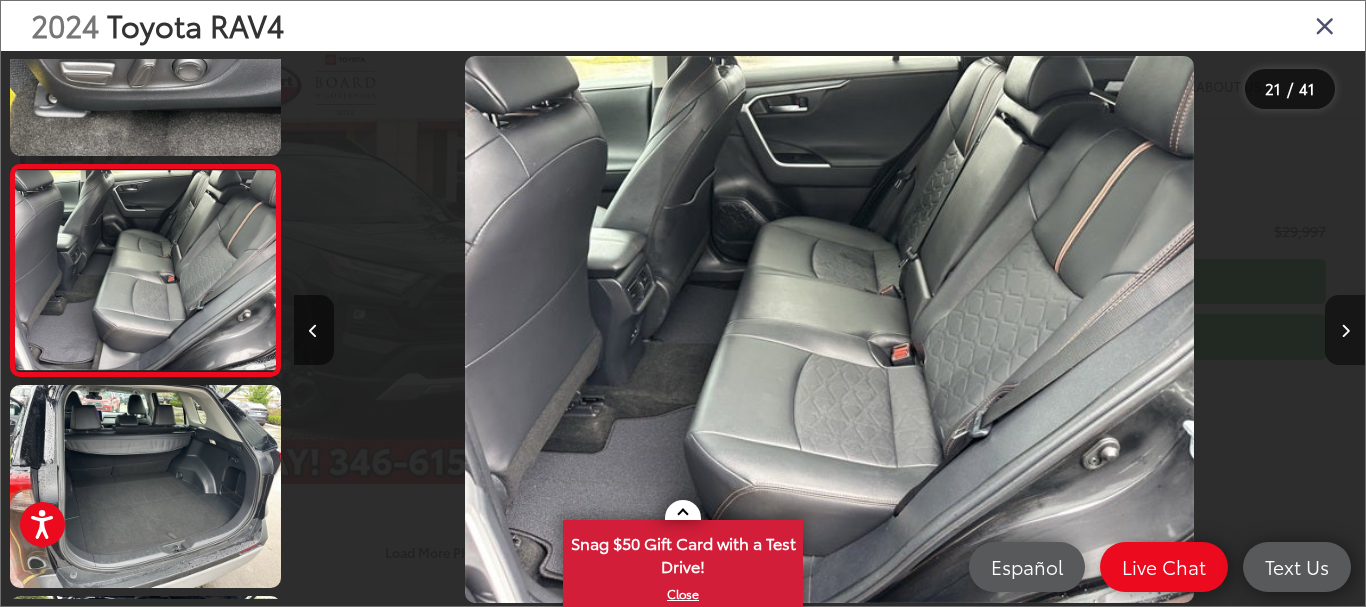 click at bounding box center (1345, 331) 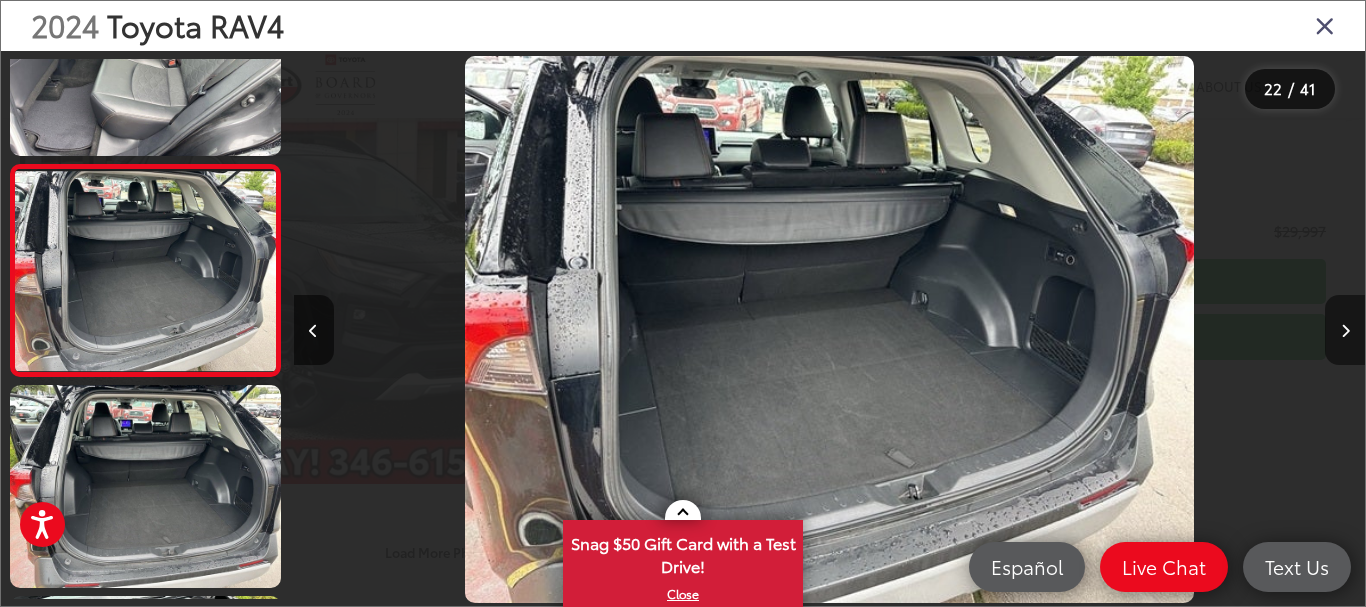 click at bounding box center (1345, 331) 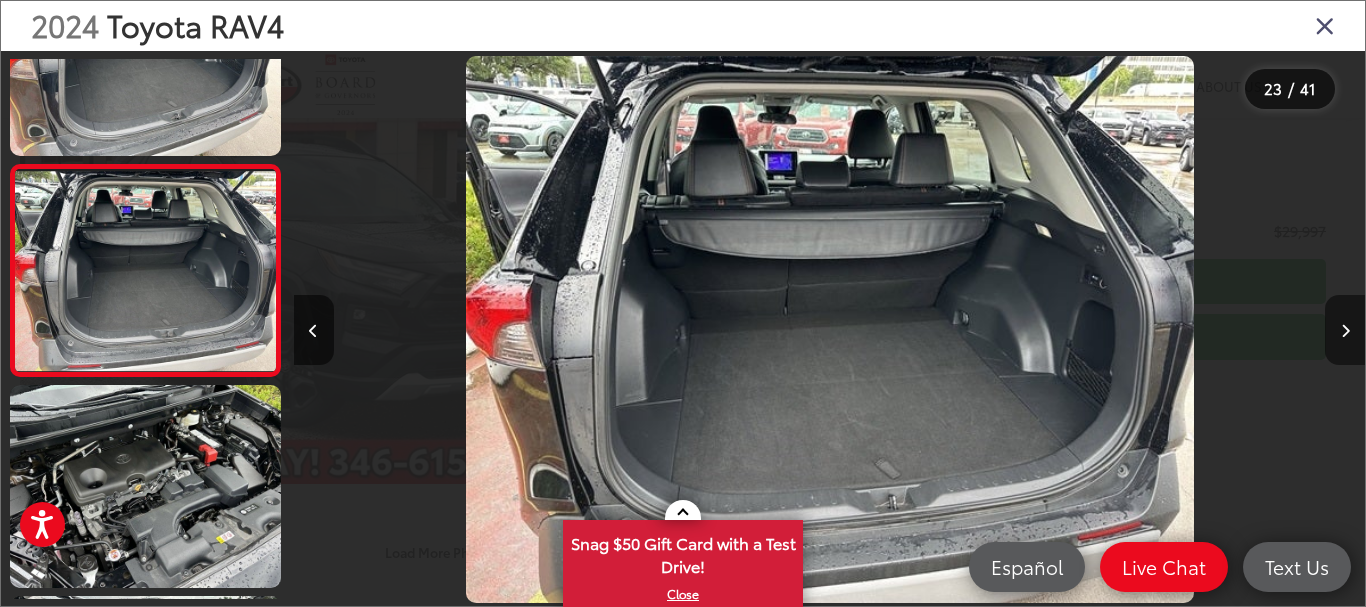 click at bounding box center (1345, 331) 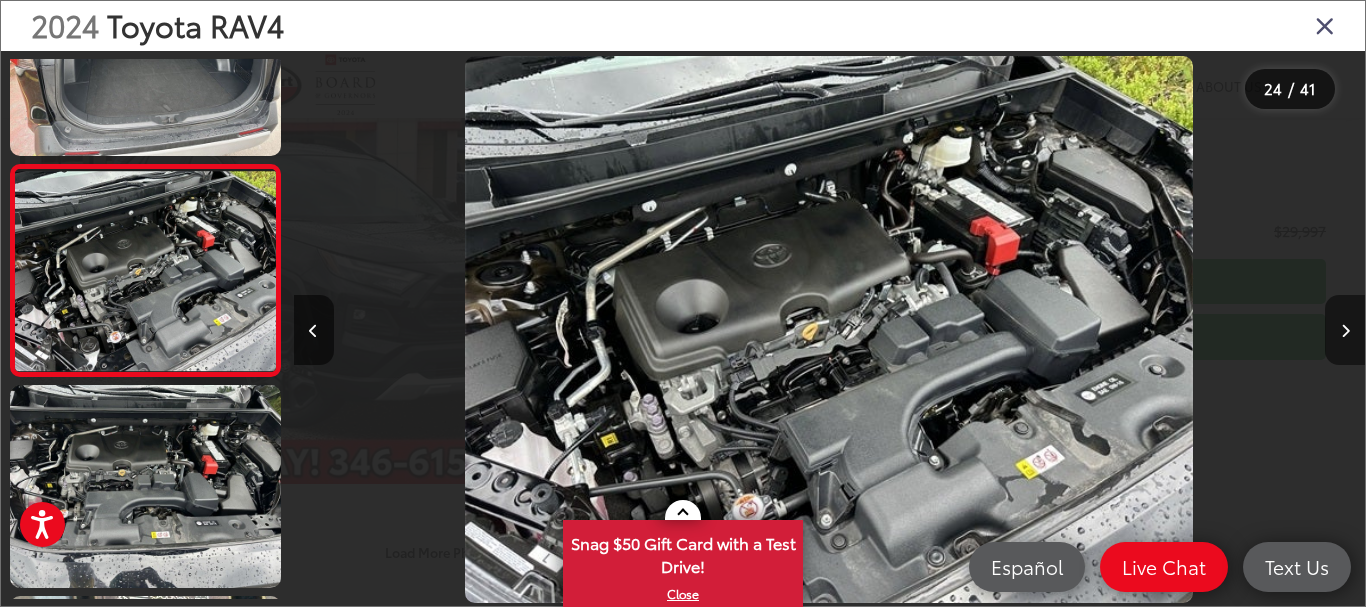 click at bounding box center (1345, 331) 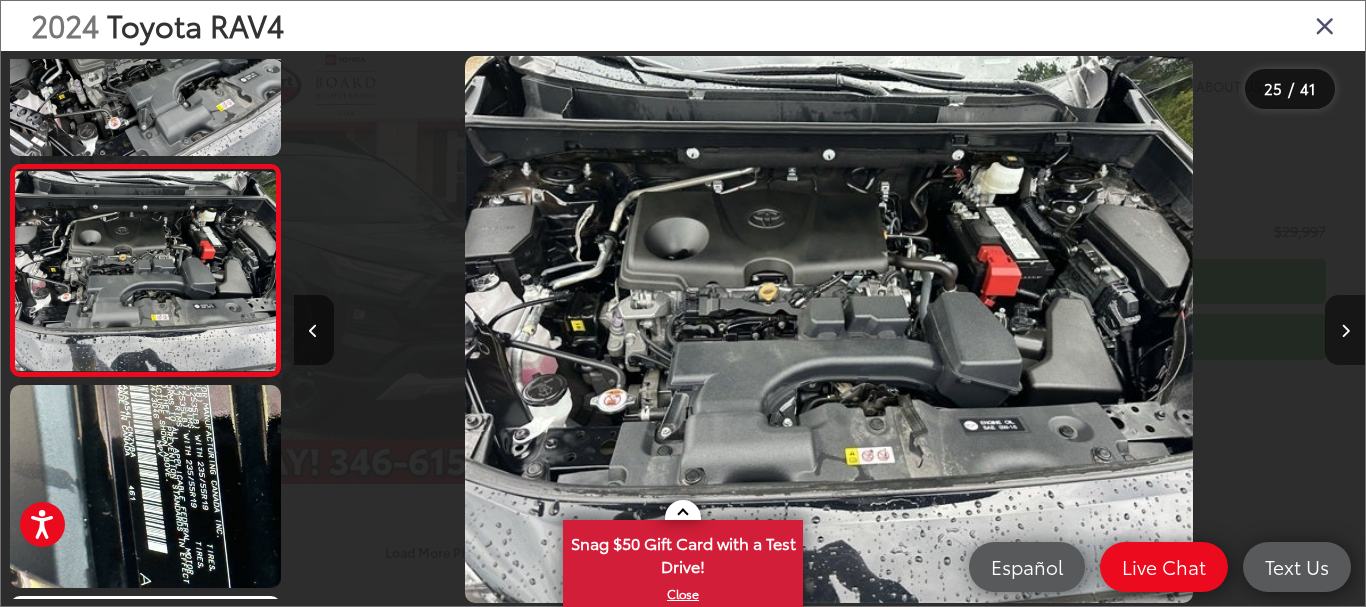 click at bounding box center (1345, 331) 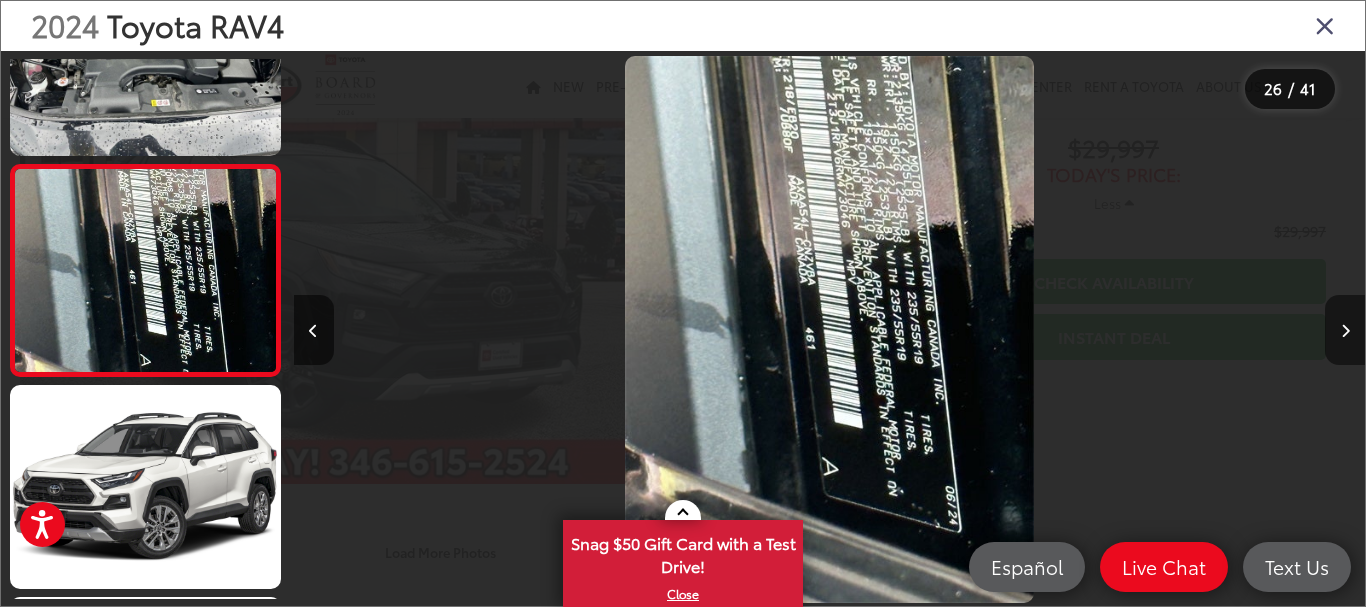 click at bounding box center (1345, 331) 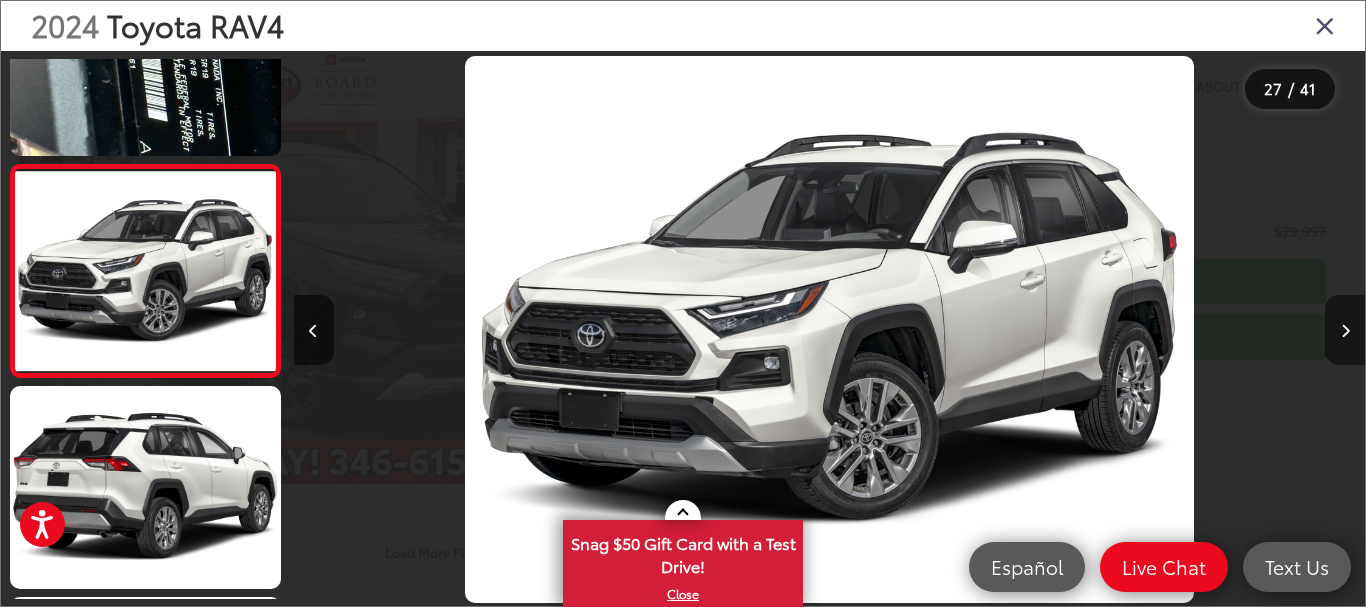 click at bounding box center (1345, 331) 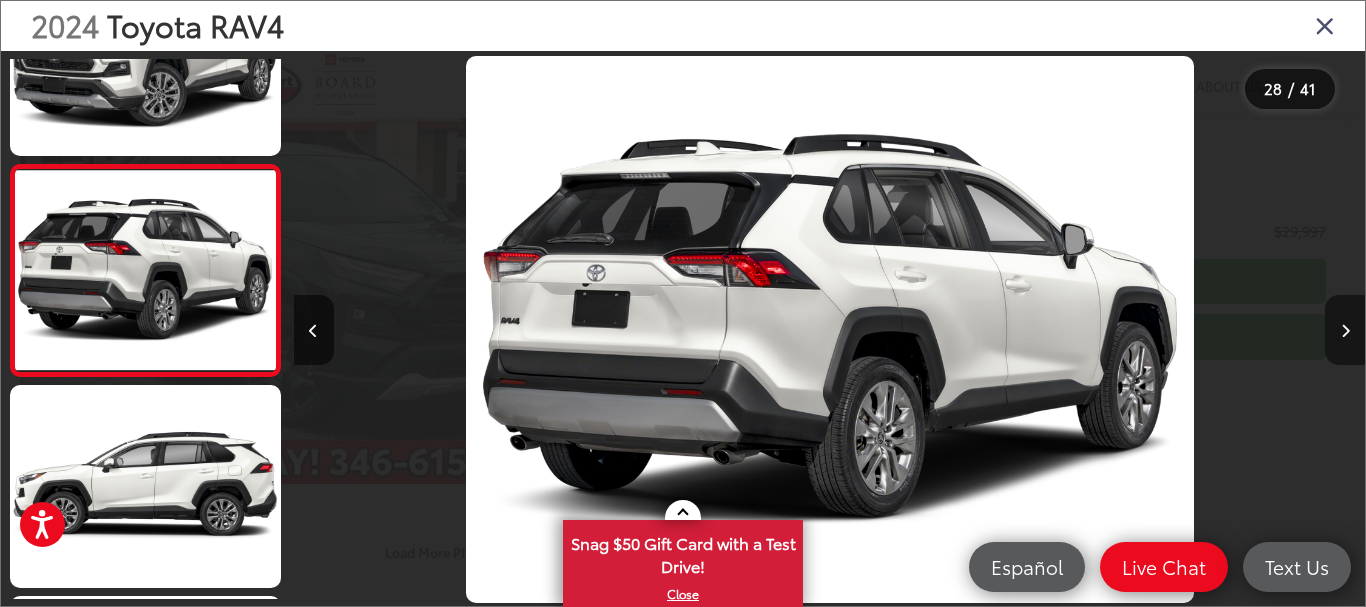 click at bounding box center (1345, 331) 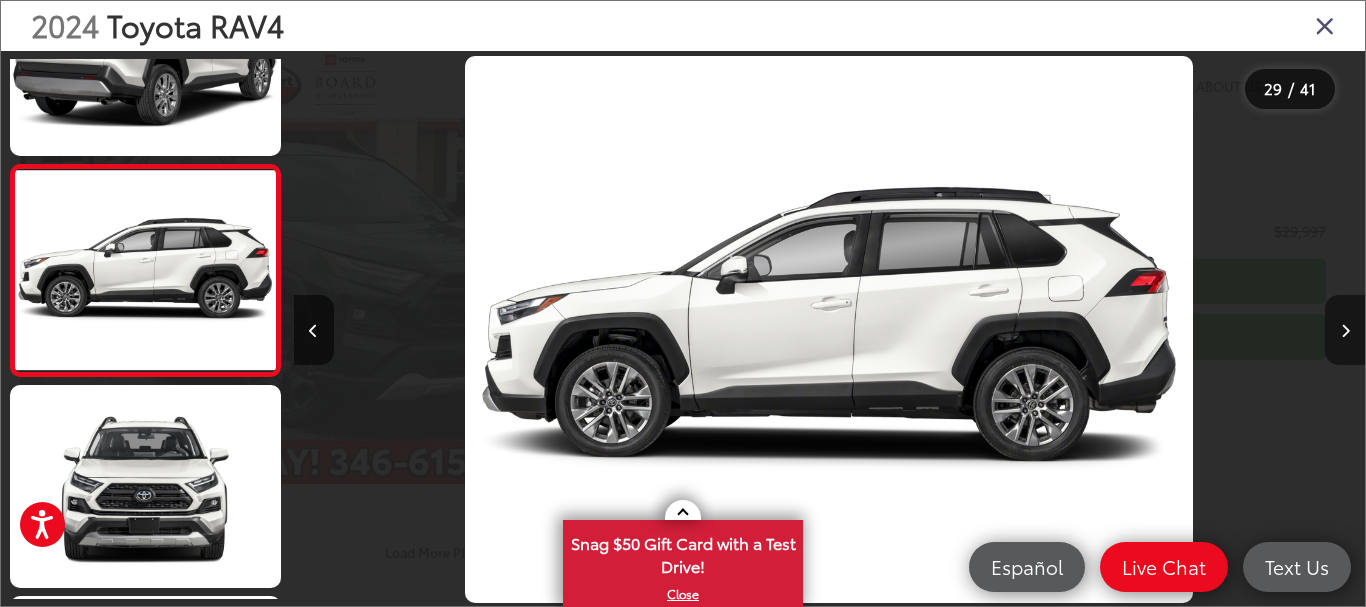 click at bounding box center (1345, 331) 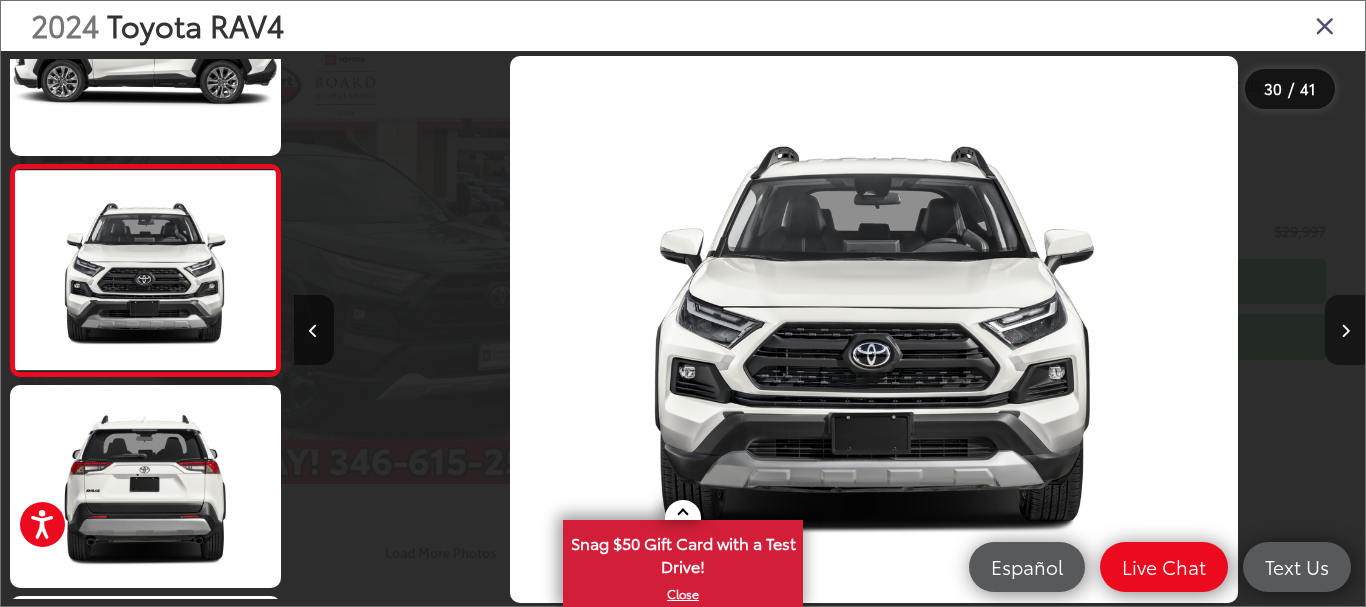 click at bounding box center [1345, 331] 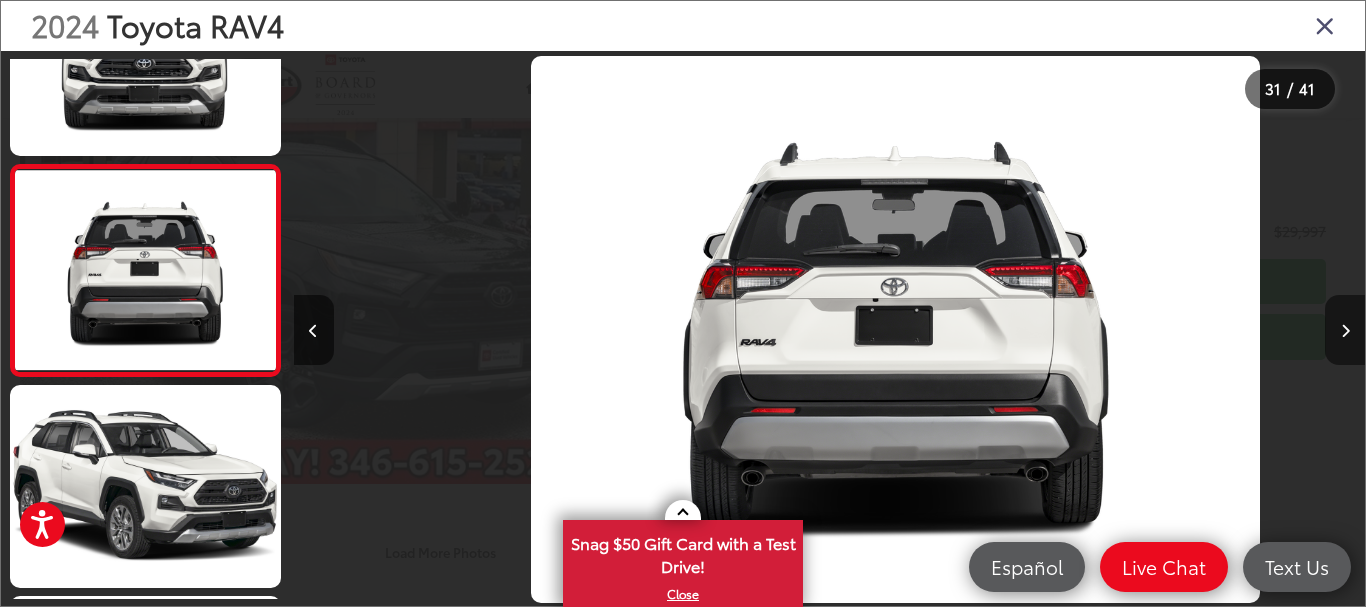click at bounding box center [1345, 331] 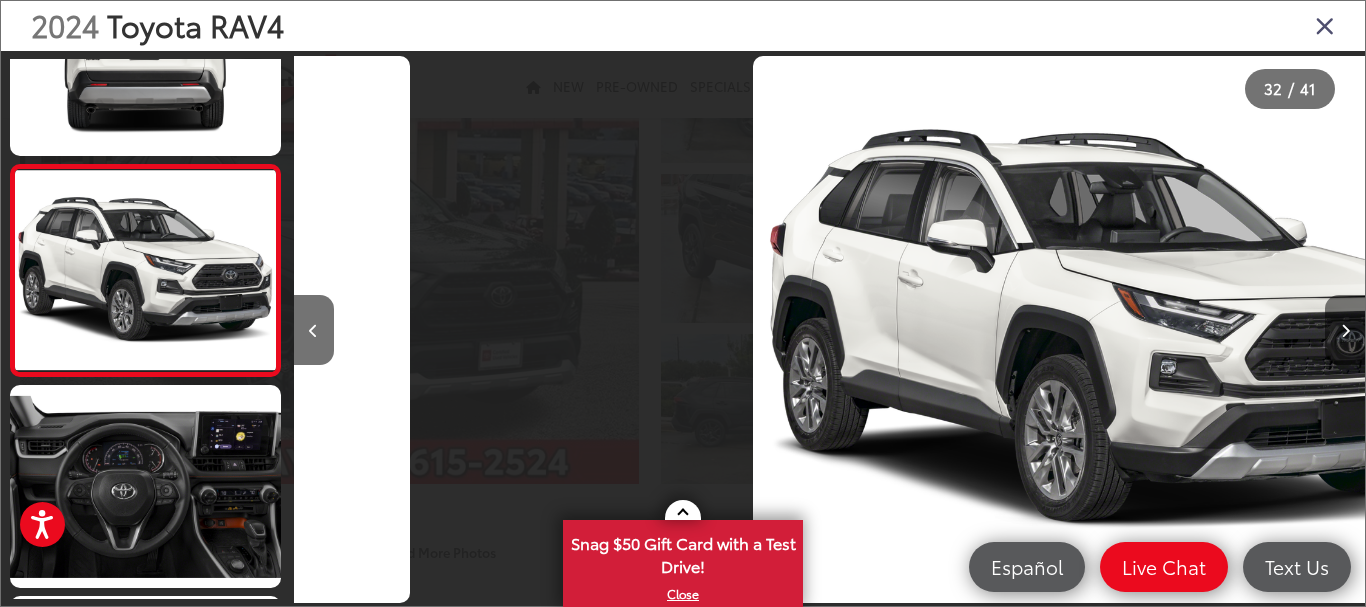 click at bounding box center [1345, 331] 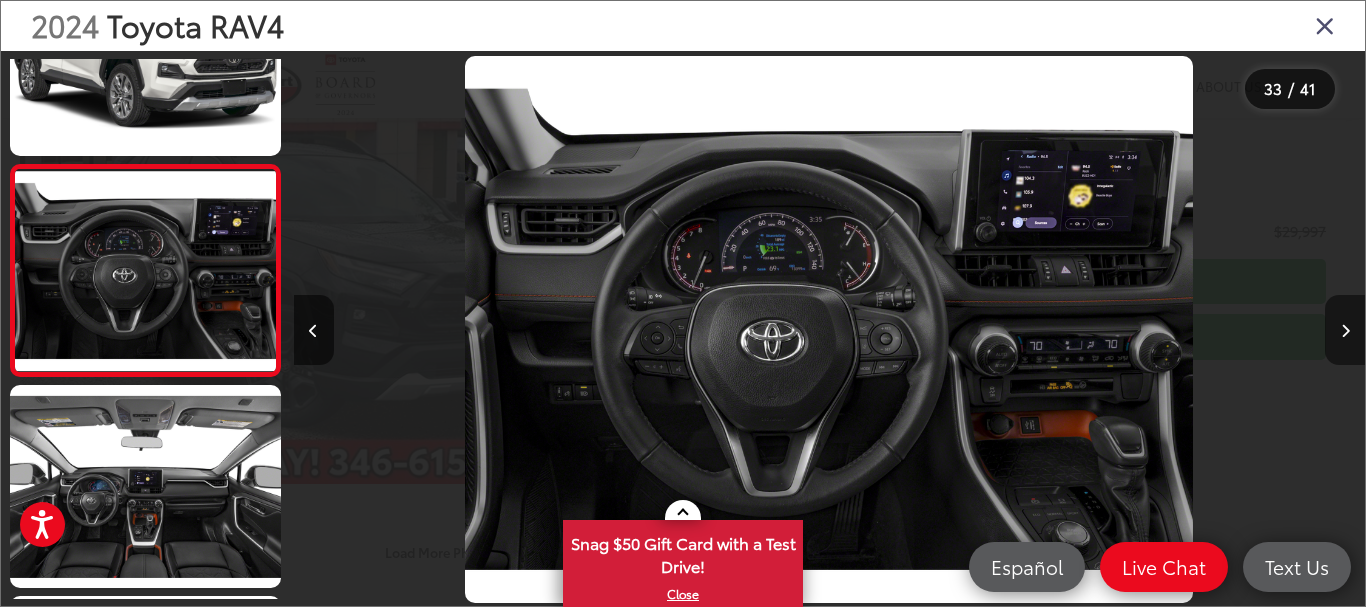 click at bounding box center (1345, 331) 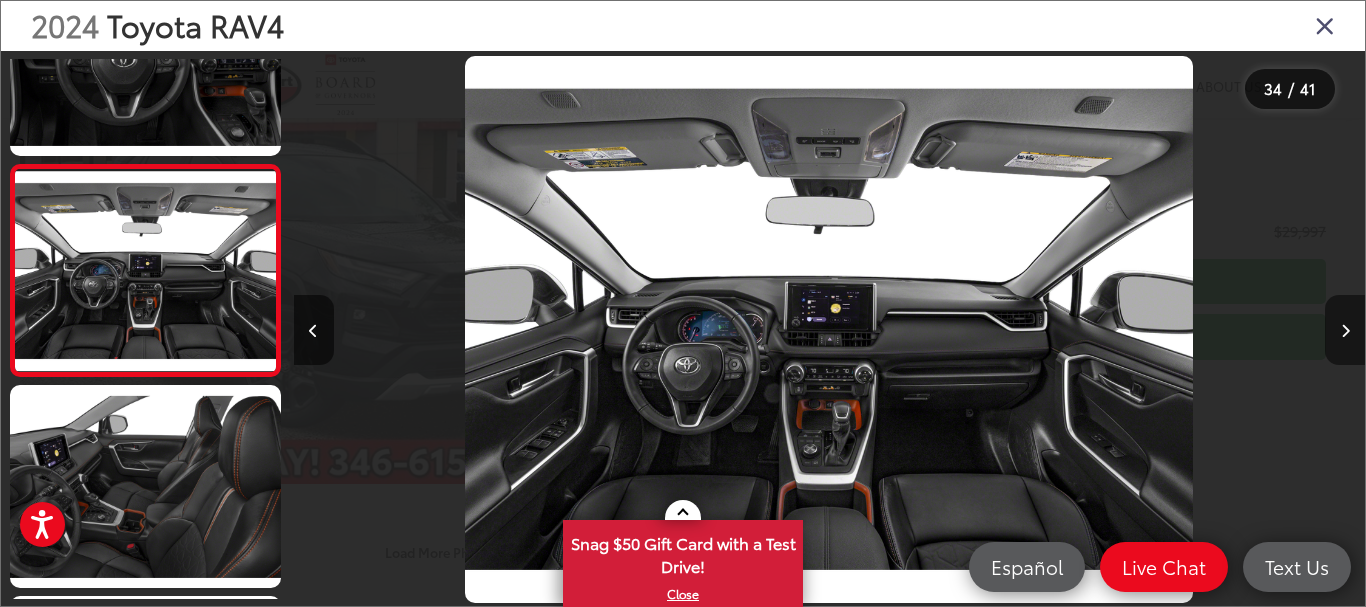 click at bounding box center [1345, 331] 